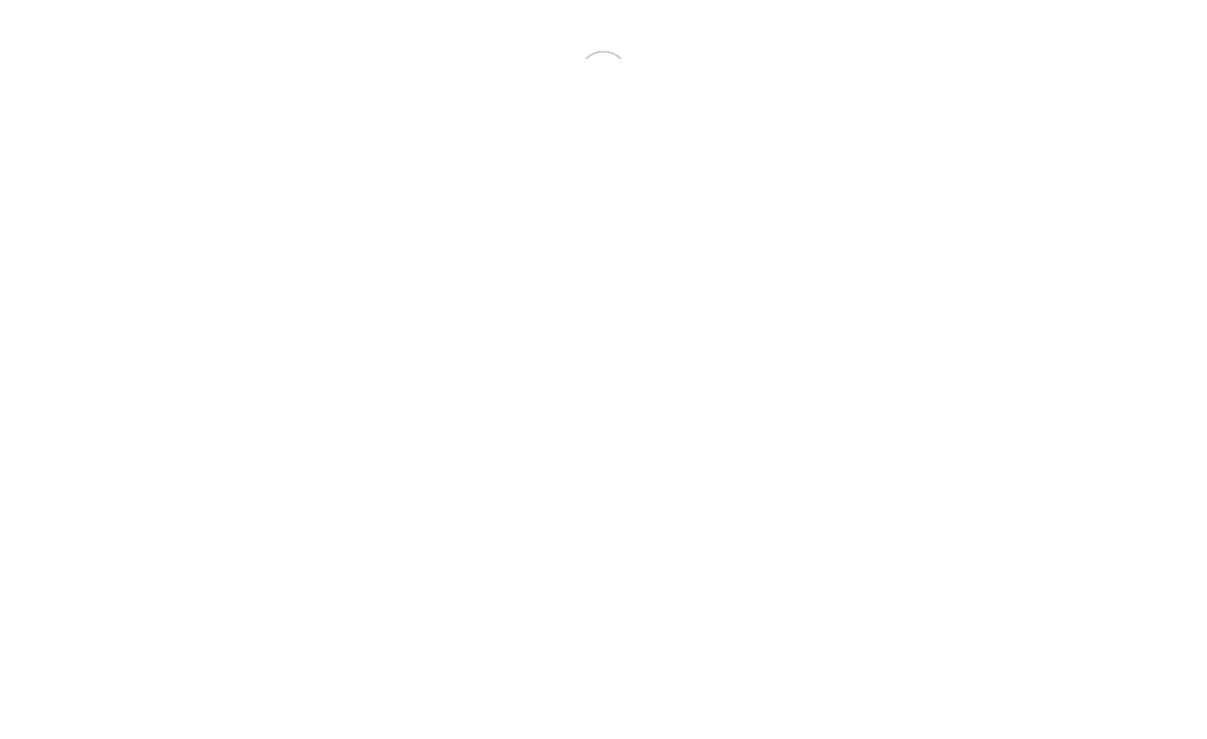 scroll, scrollTop: 0, scrollLeft: 0, axis: both 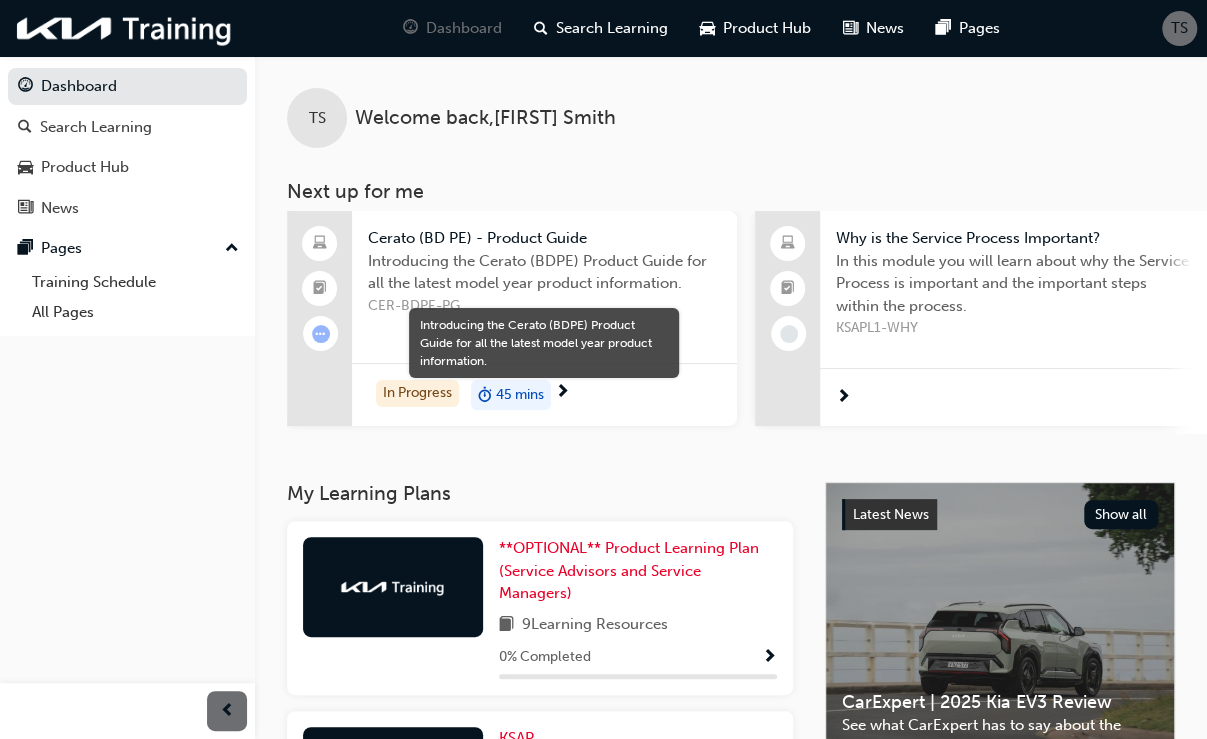 drag, startPoint x: 430, startPoint y: 263, endPoint x: 564, endPoint y: 158, distance: 170.23807 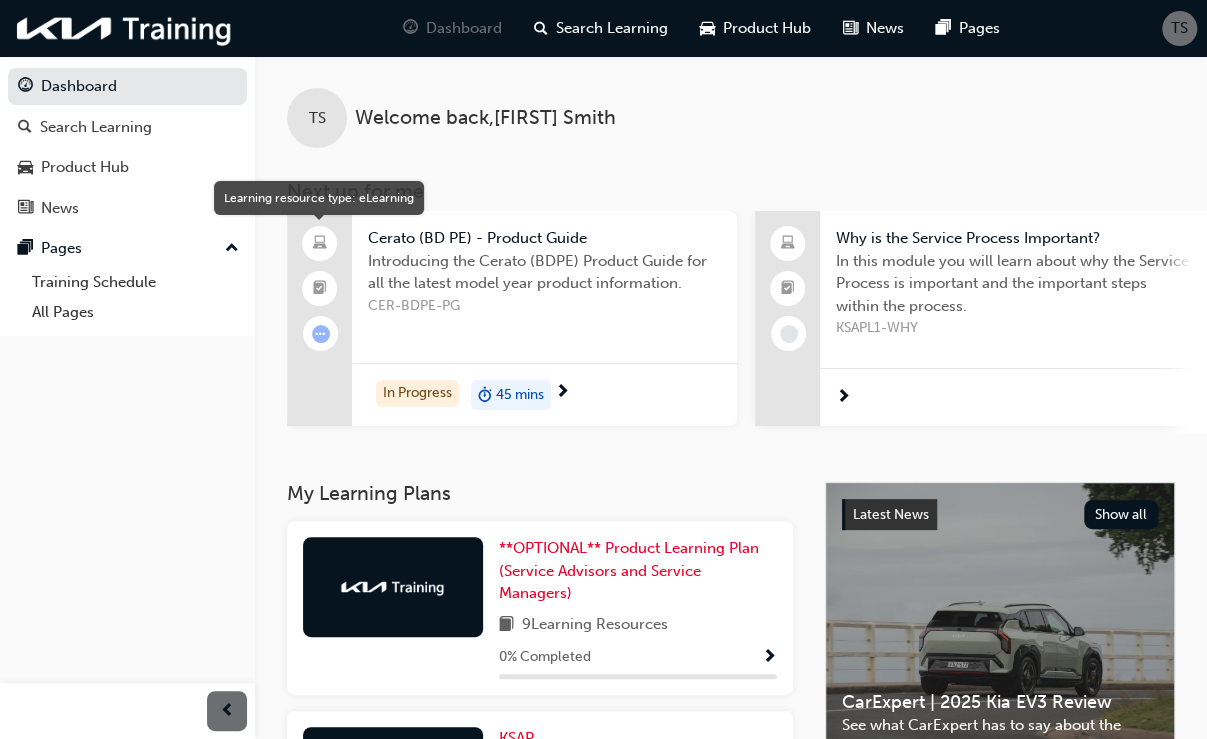 click at bounding box center [319, 243] 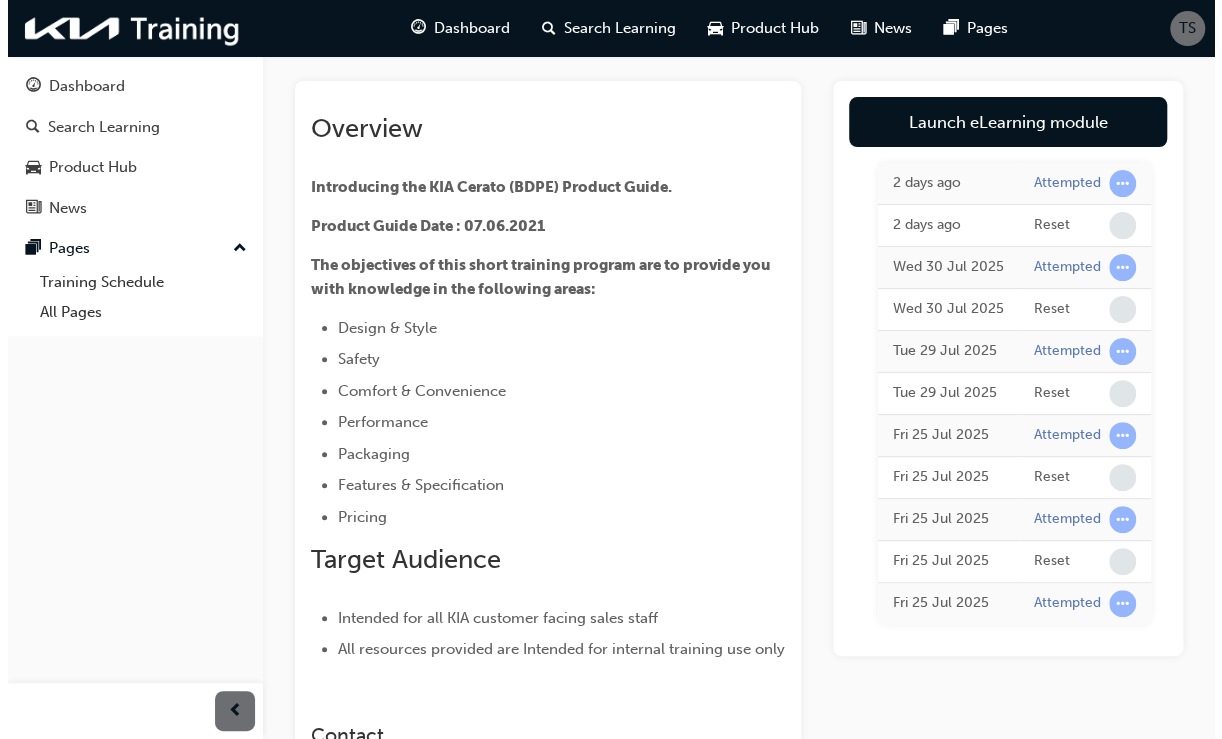 scroll, scrollTop: 0, scrollLeft: 0, axis: both 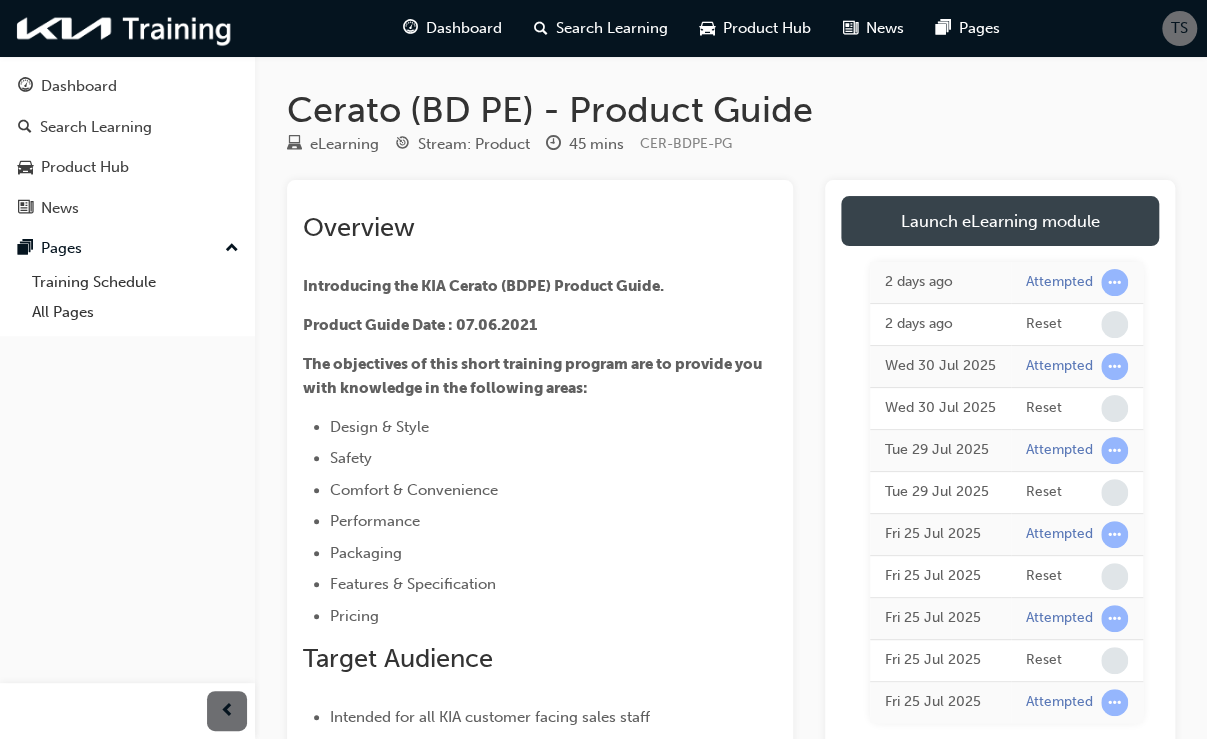 click on "Launch eLearning module" at bounding box center (1000, 221) 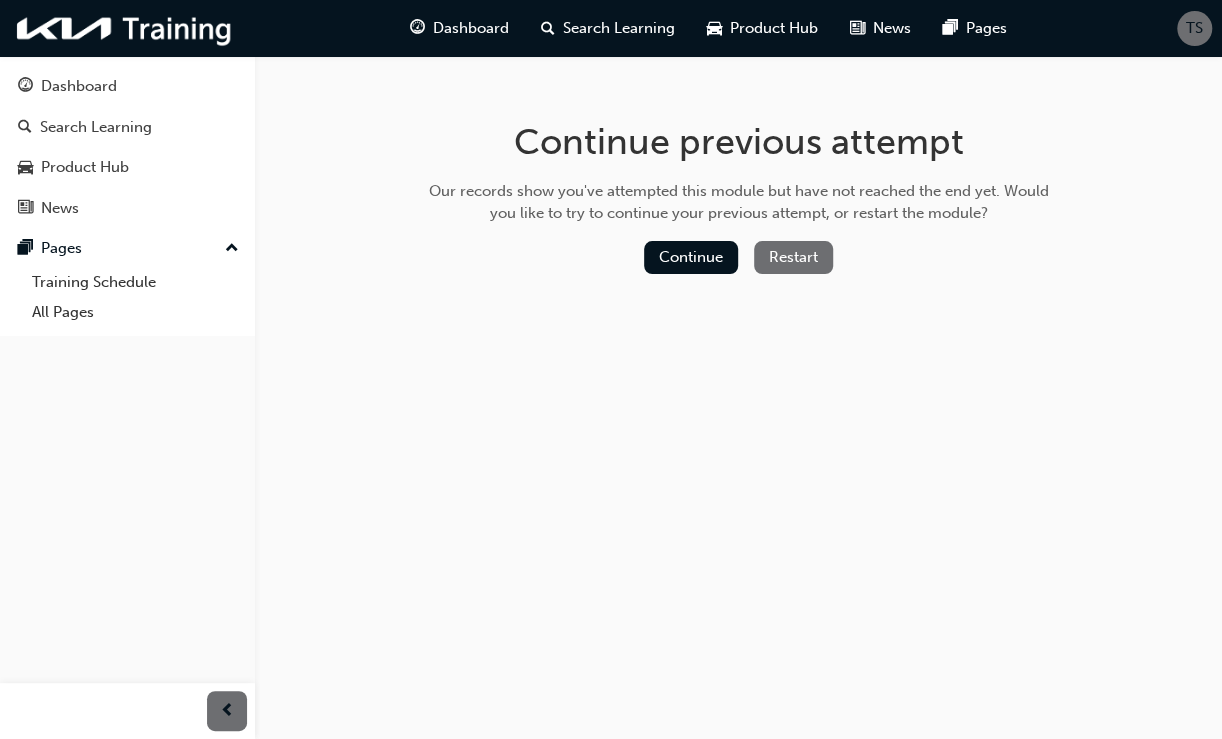 click on "Restart" at bounding box center [793, 257] 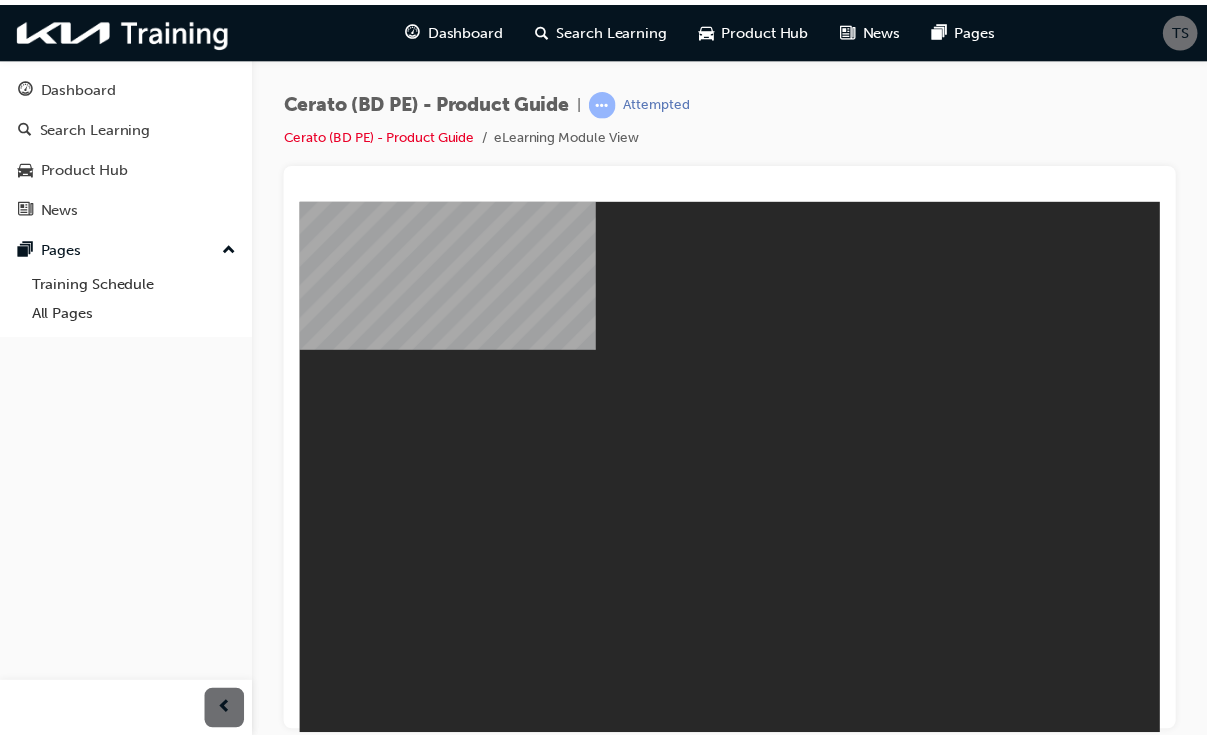 scroll, scrollTop: 0, scrollLeft: 0, axis: both 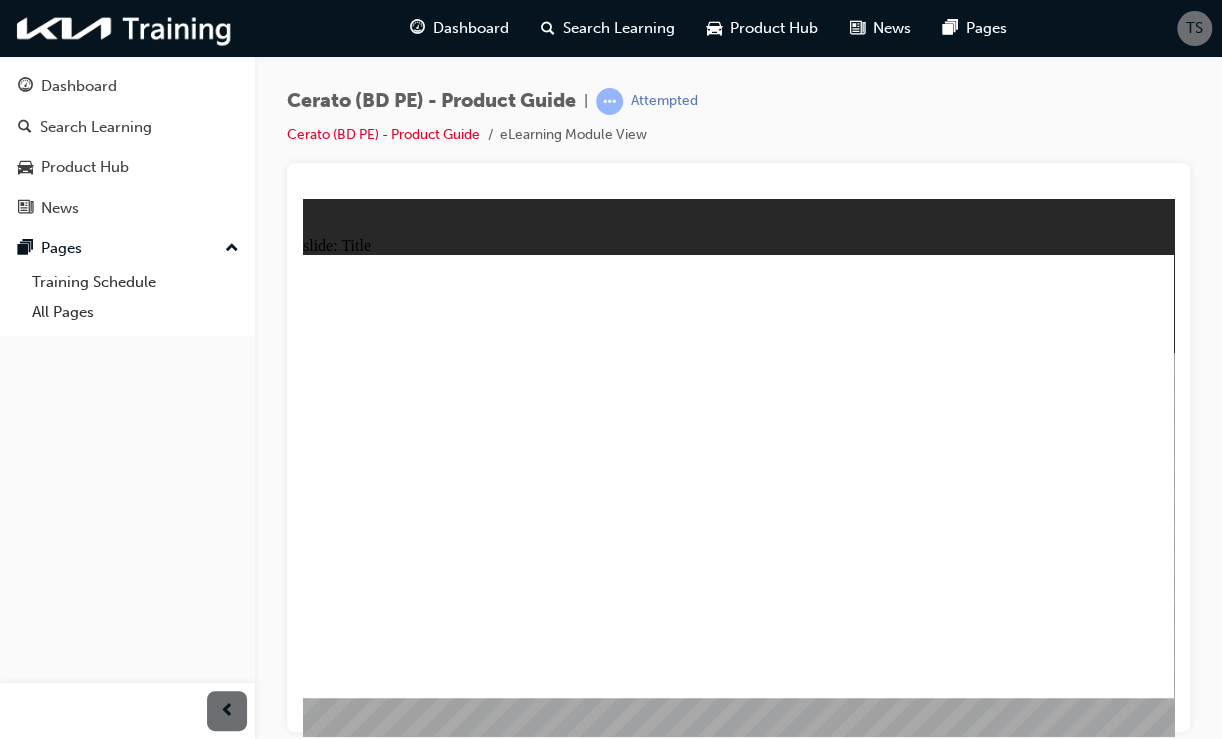 click 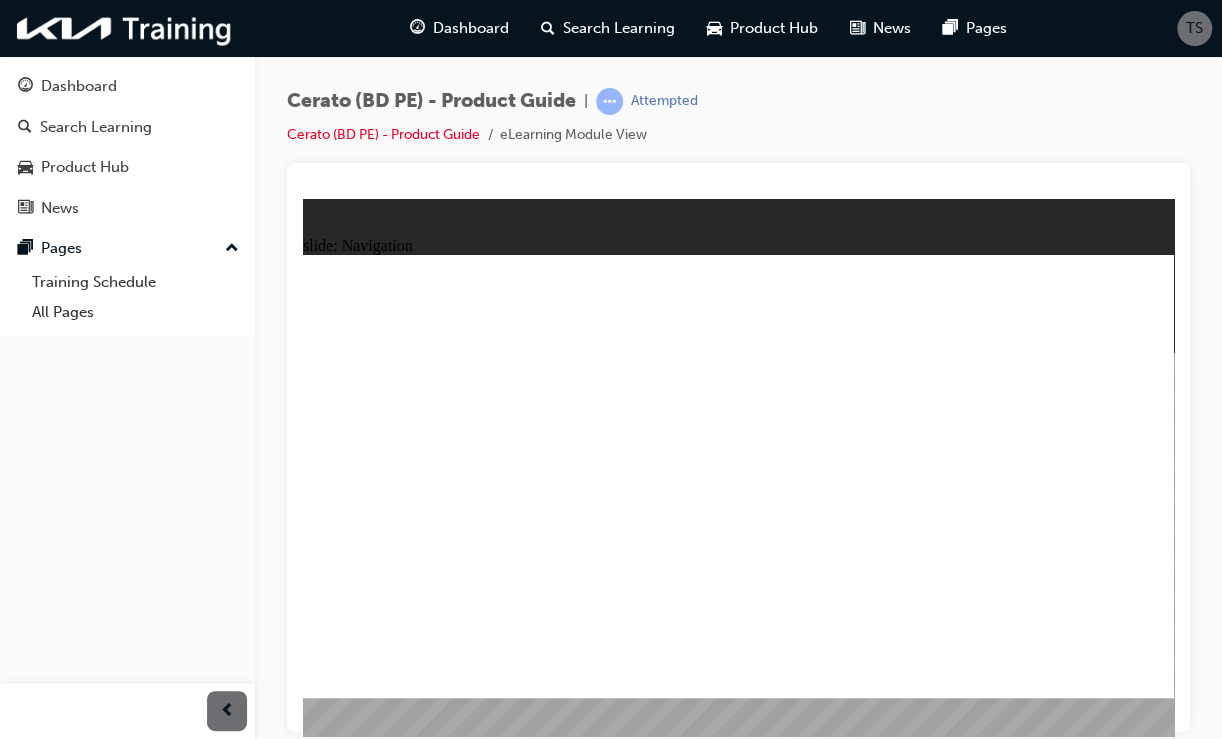 click 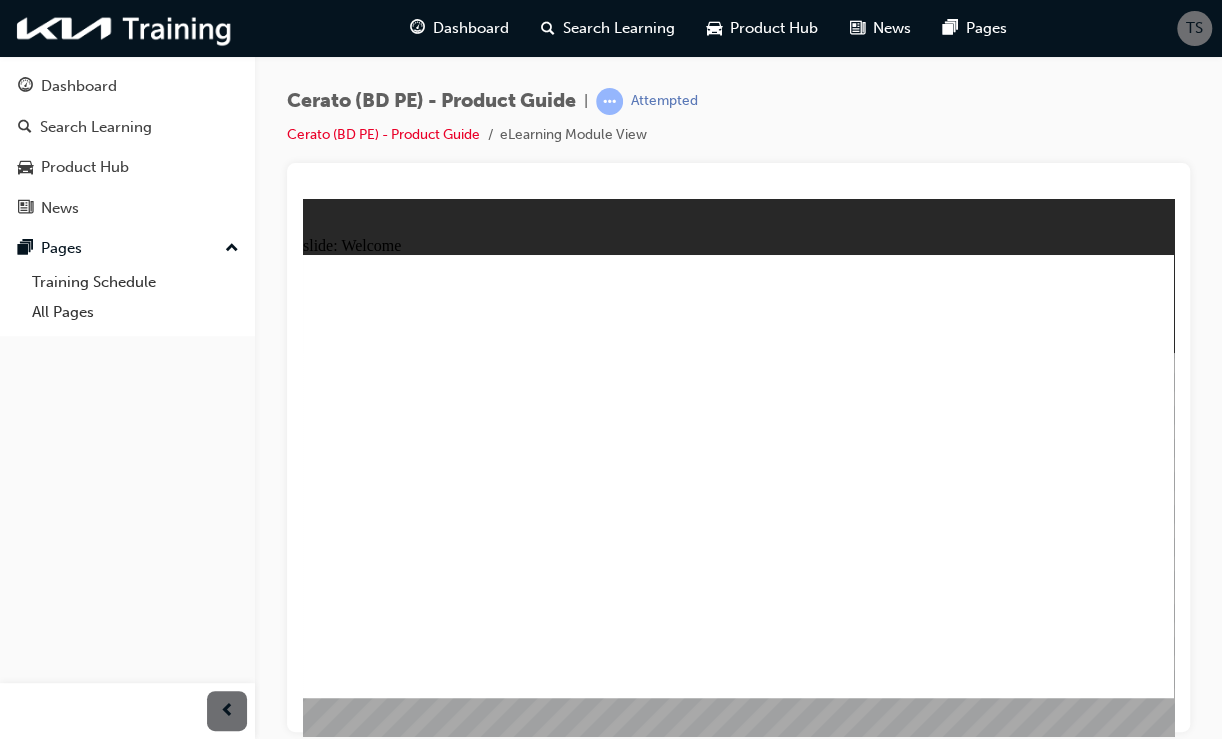 click 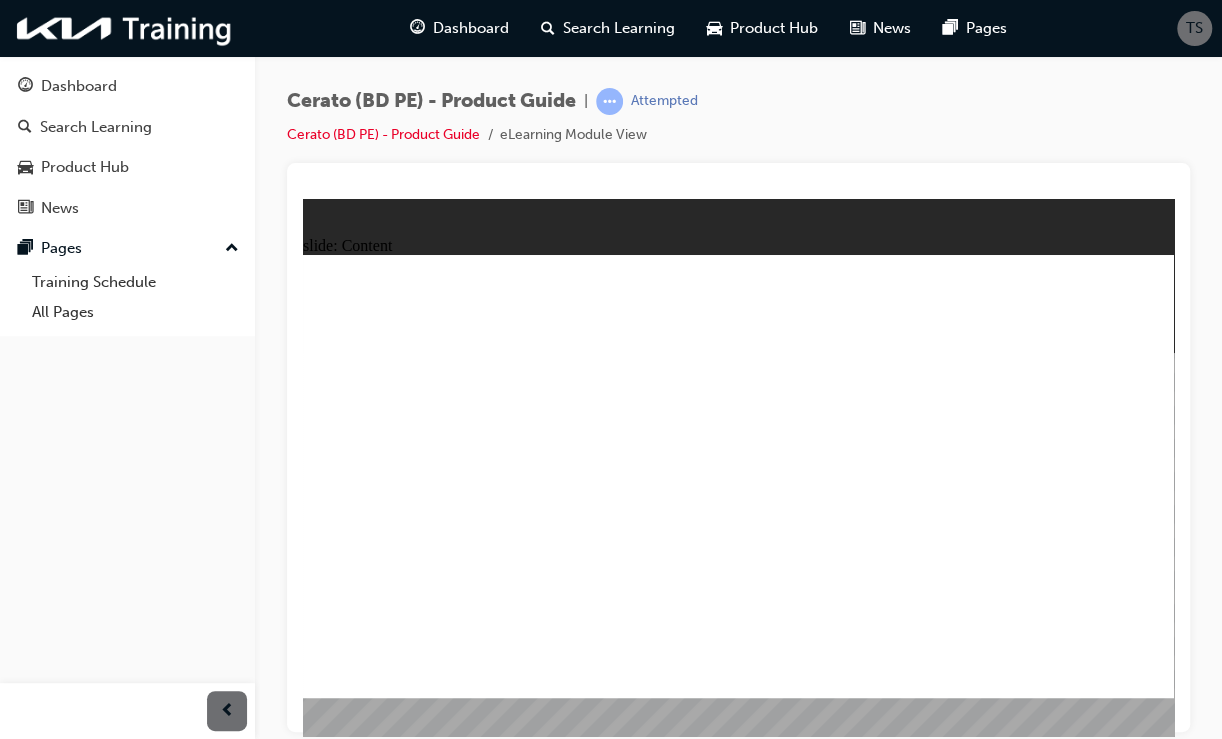 click 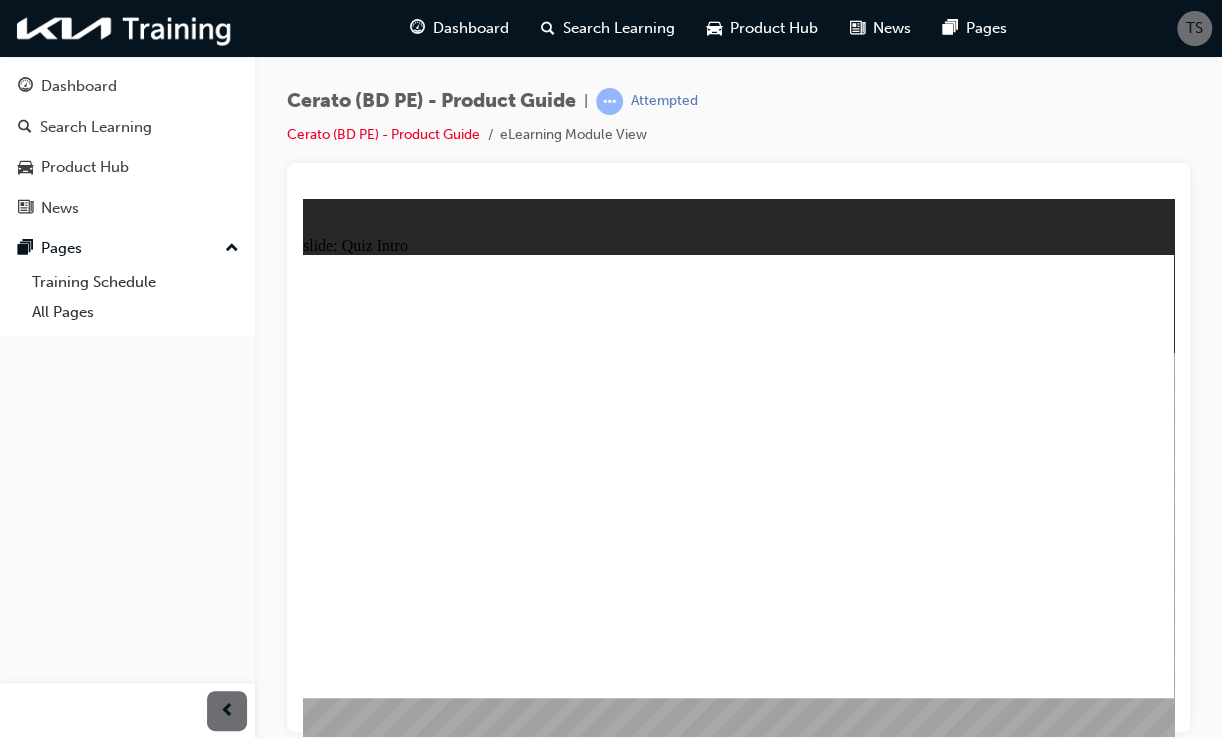 click 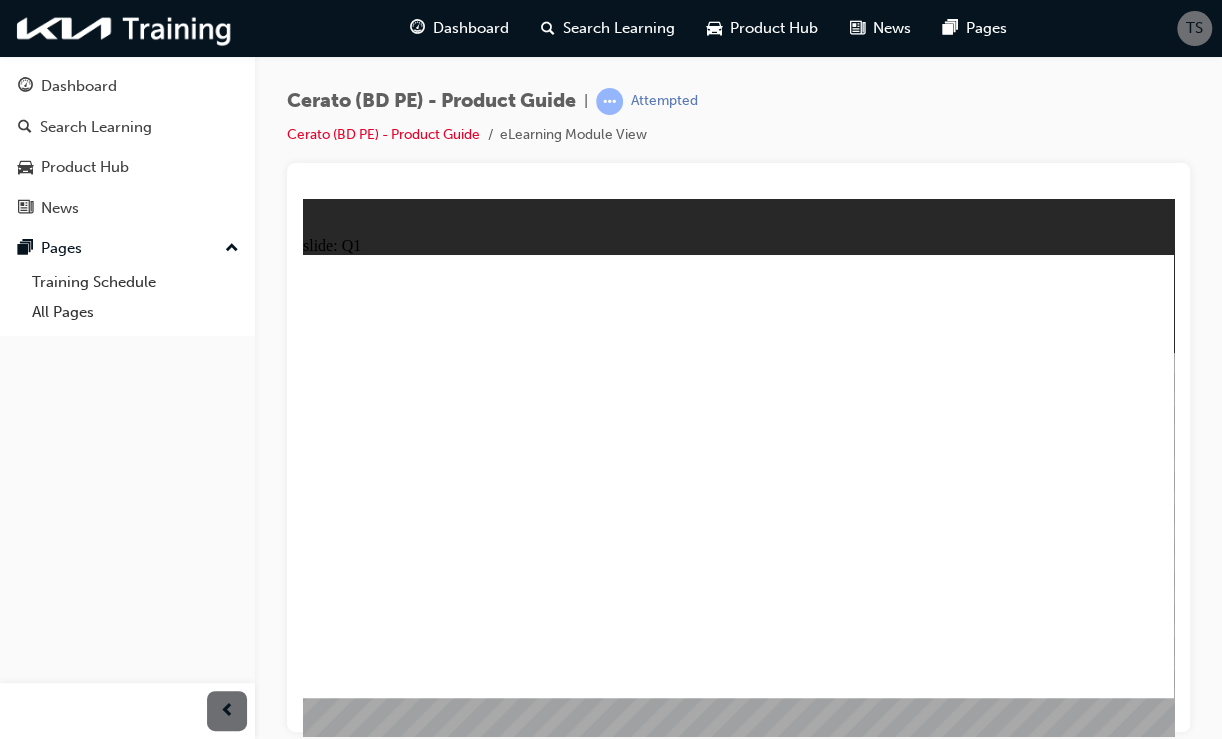 click 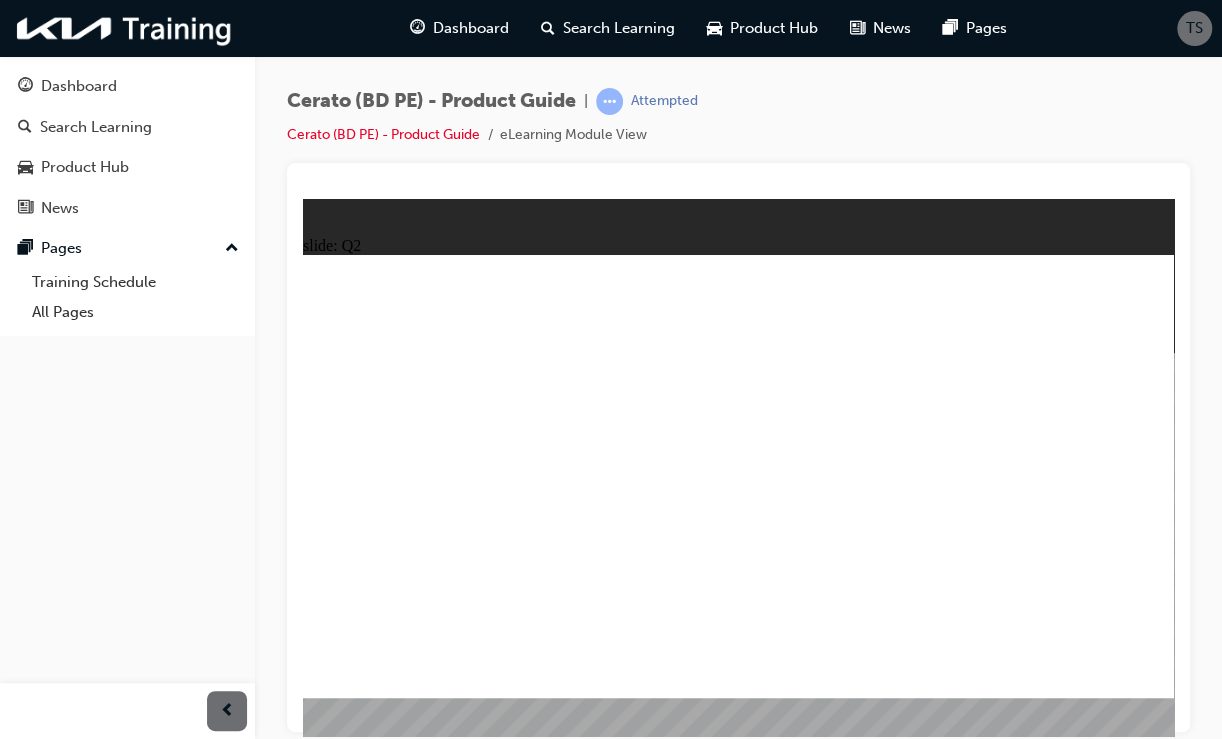 click 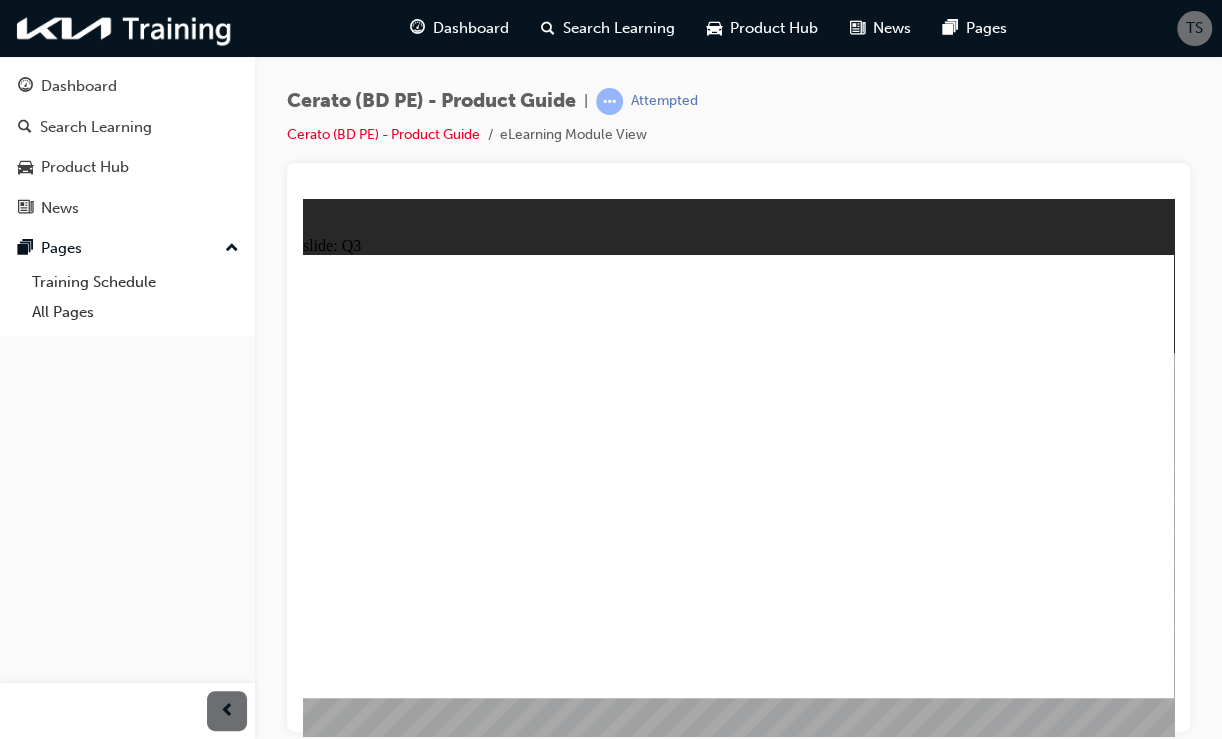 click 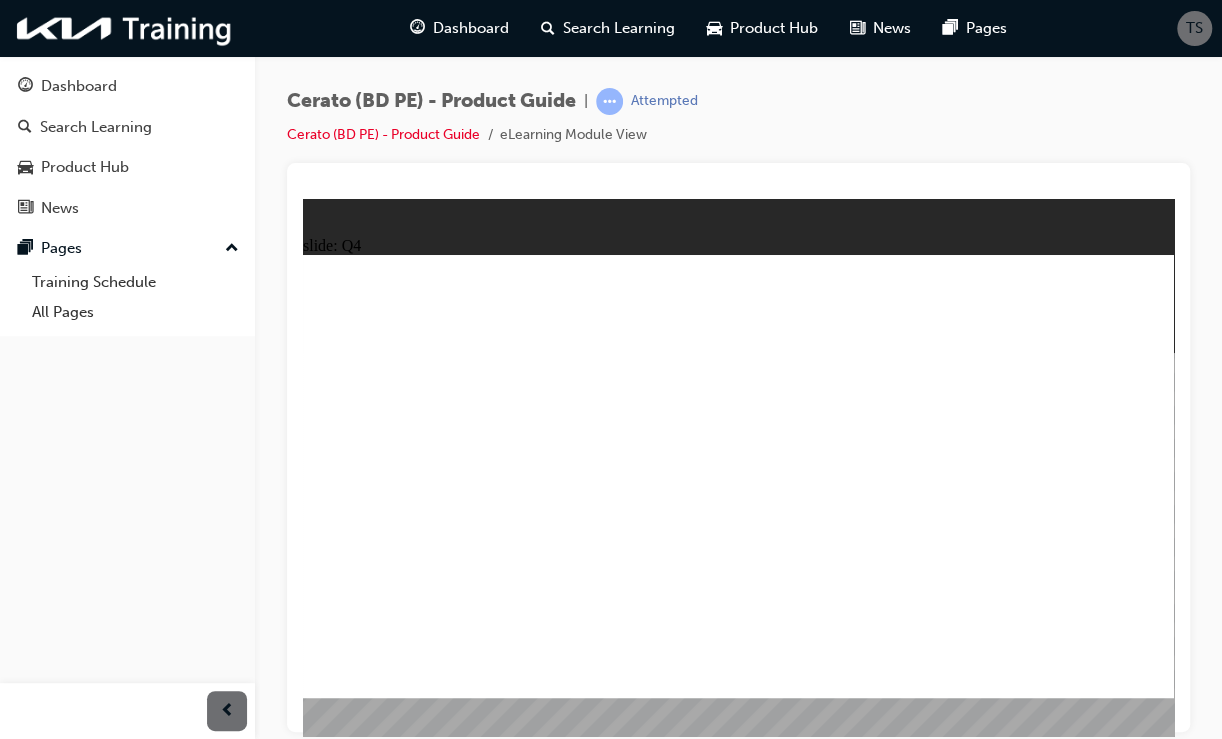 click 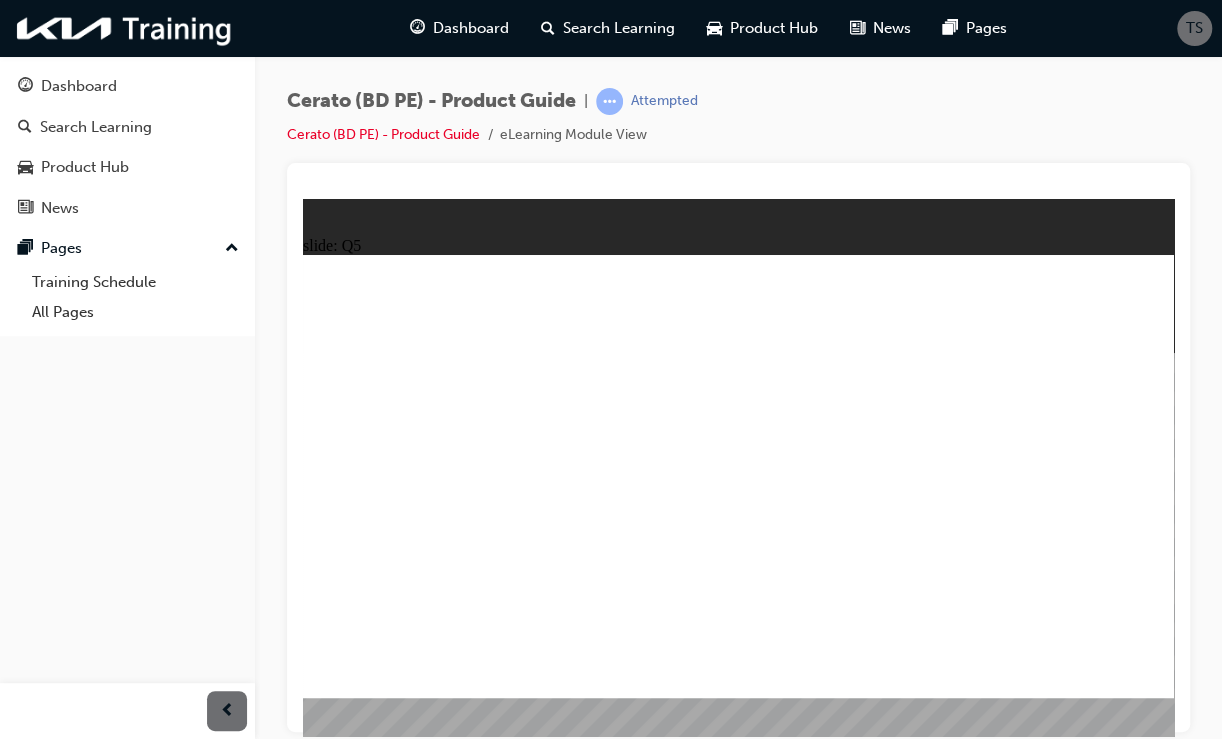 click 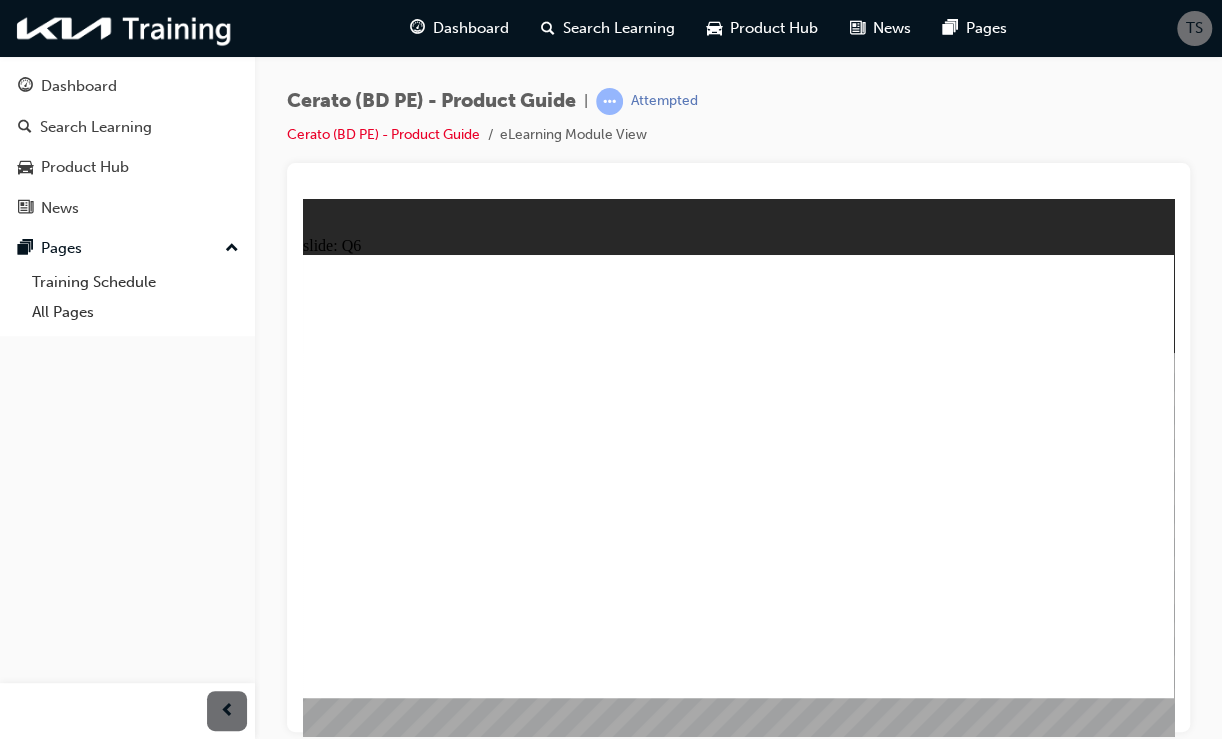 click 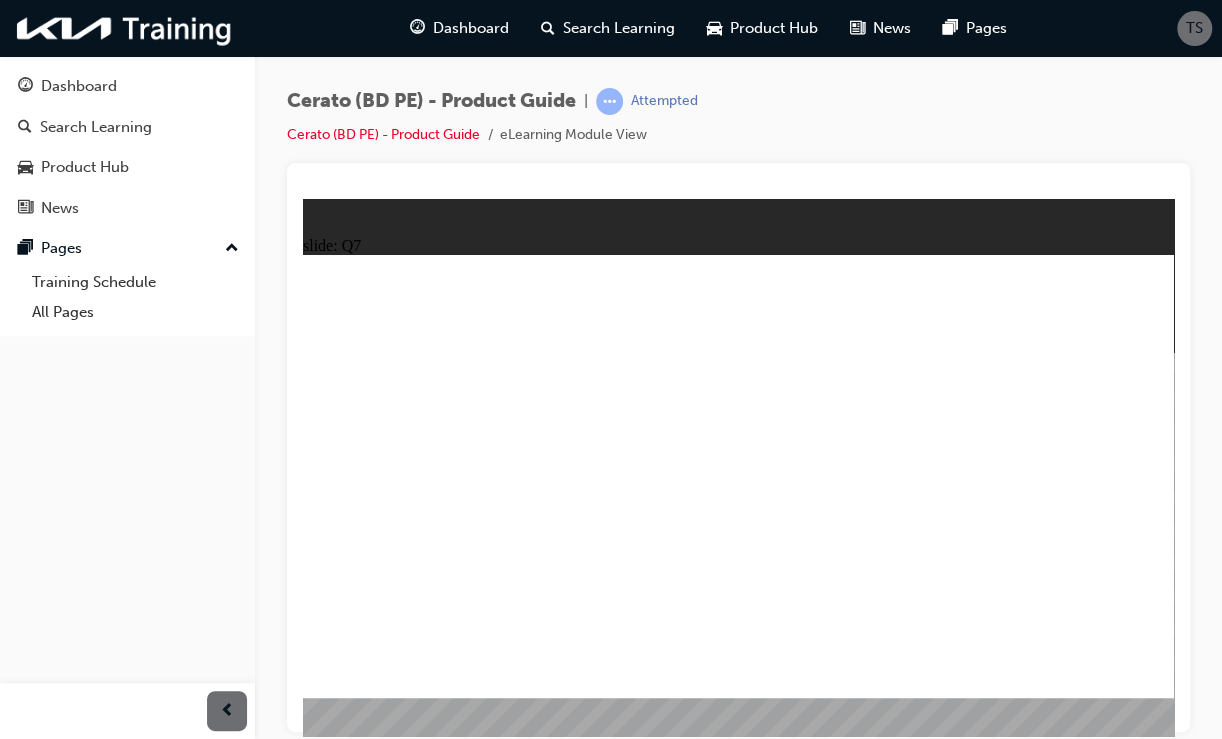 click 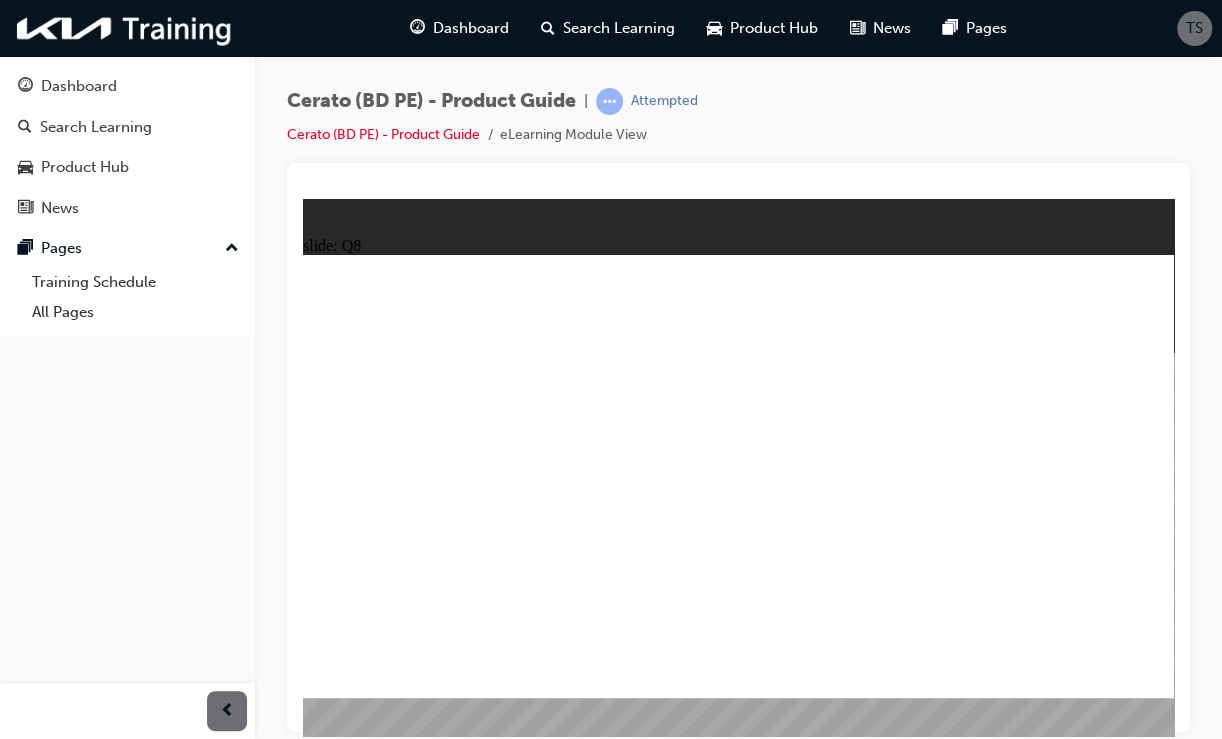 click 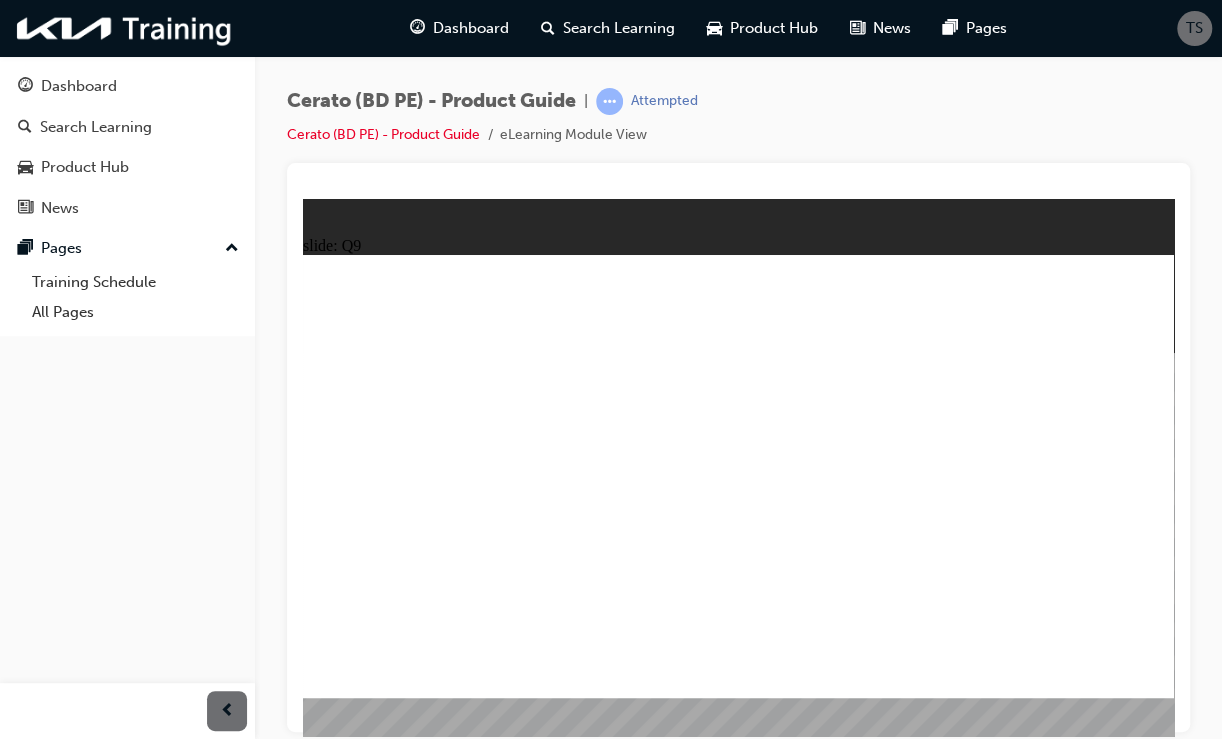 click 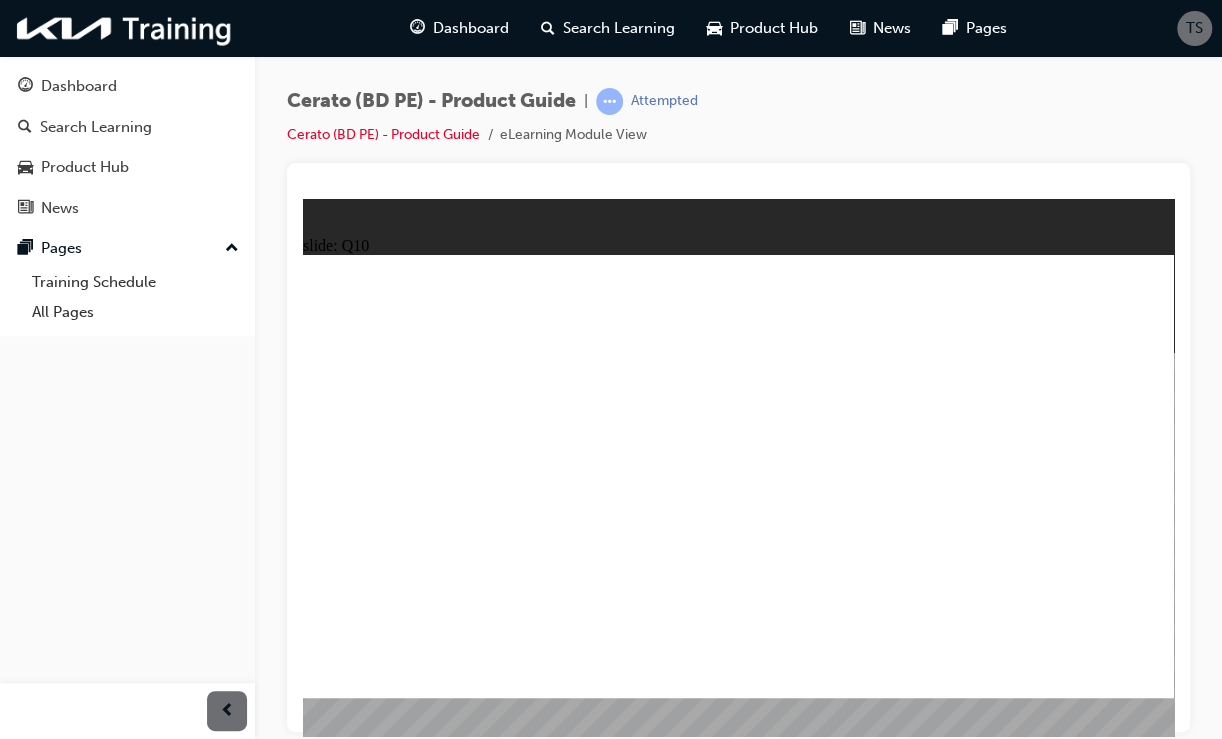 click 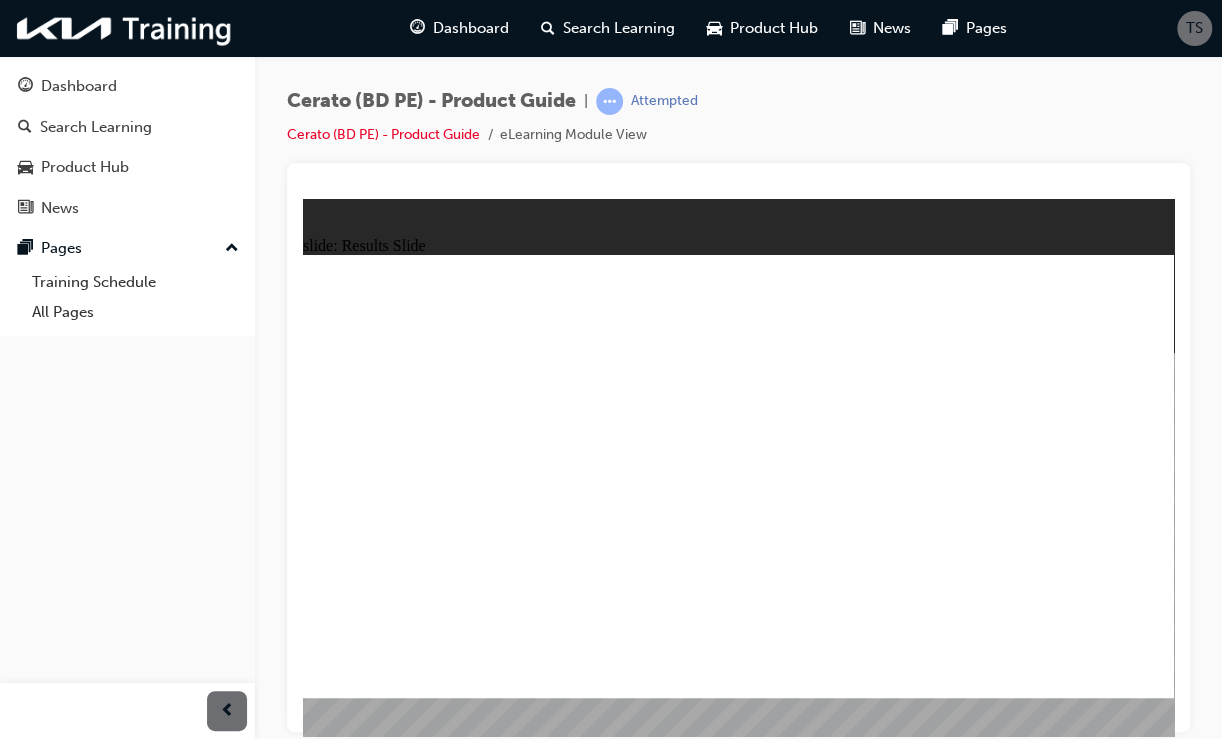 click 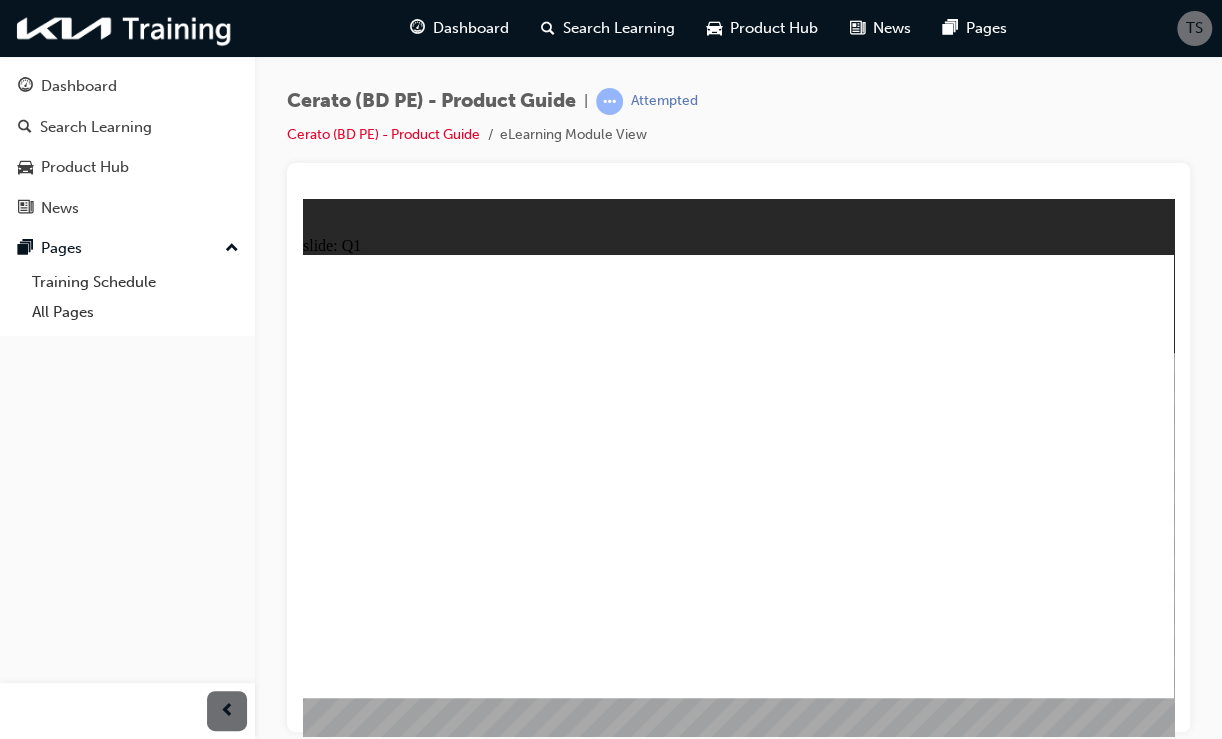 click 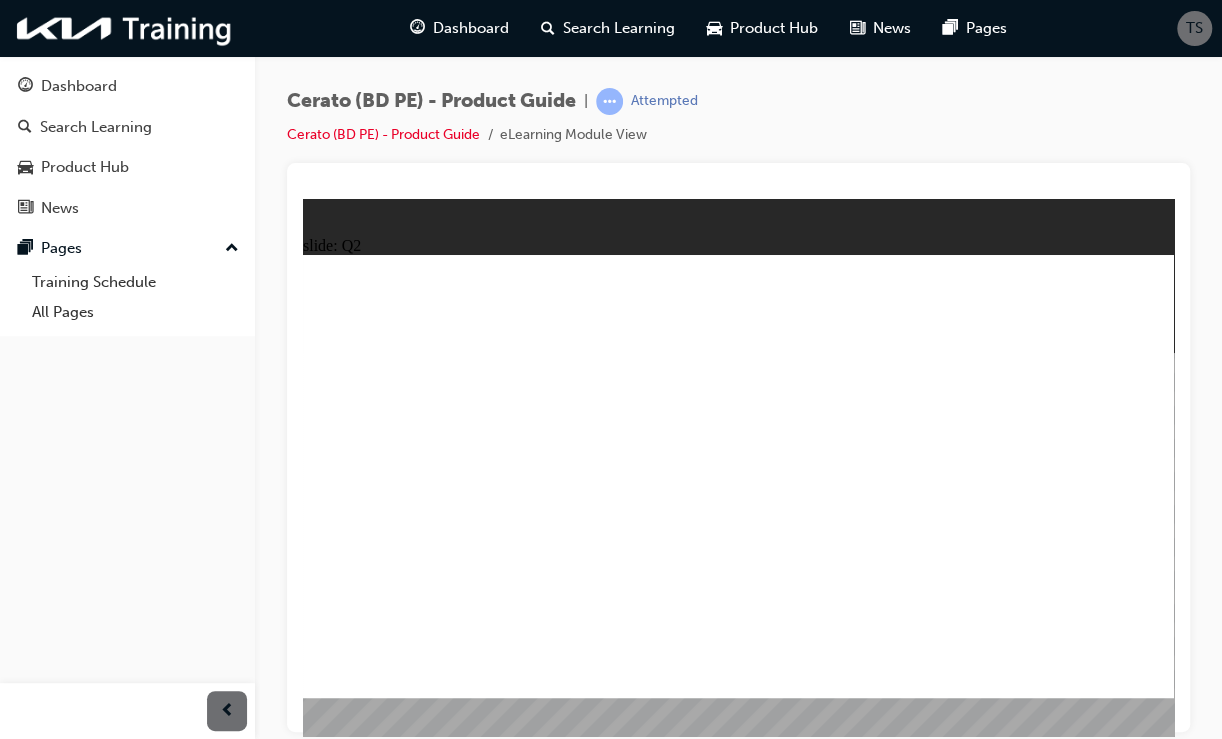 click 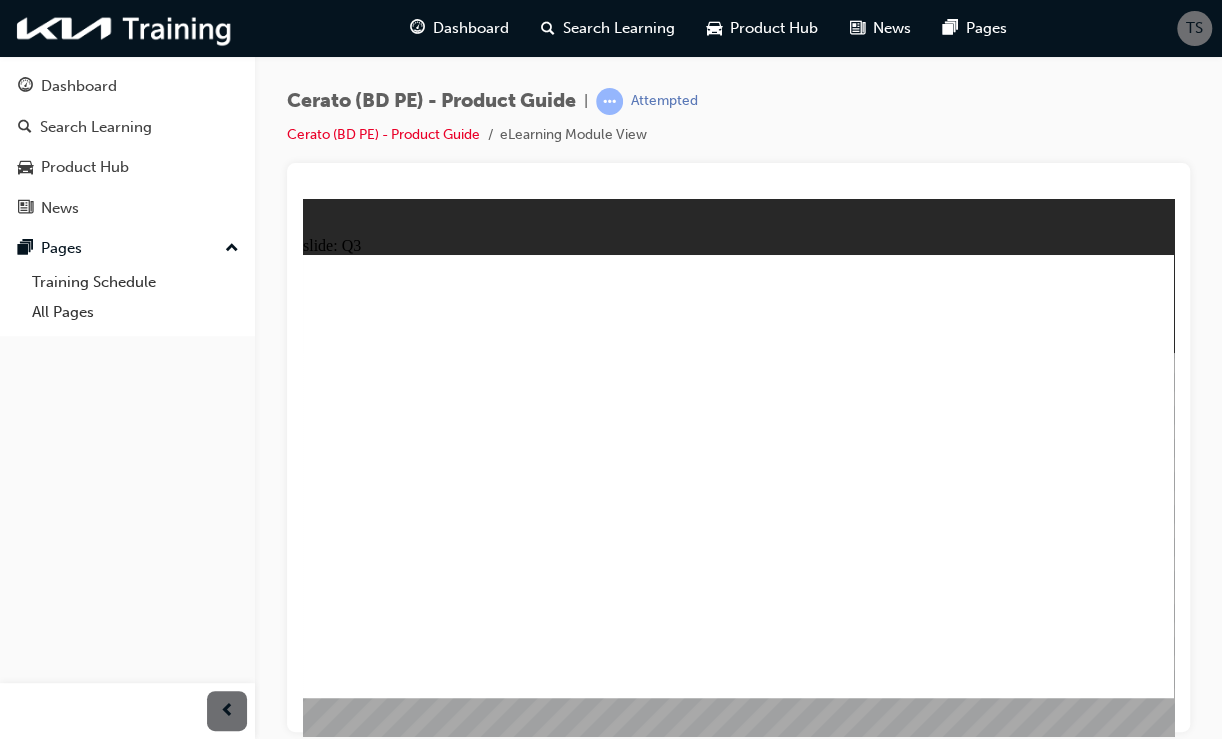click 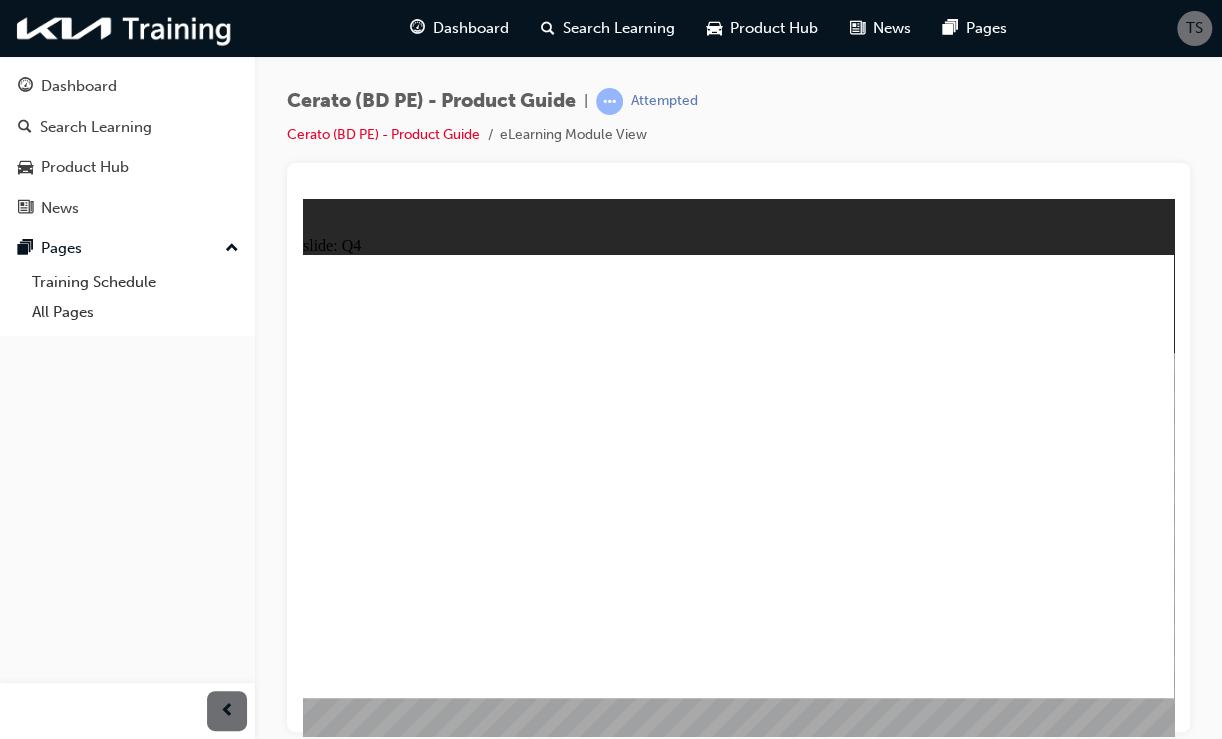 click 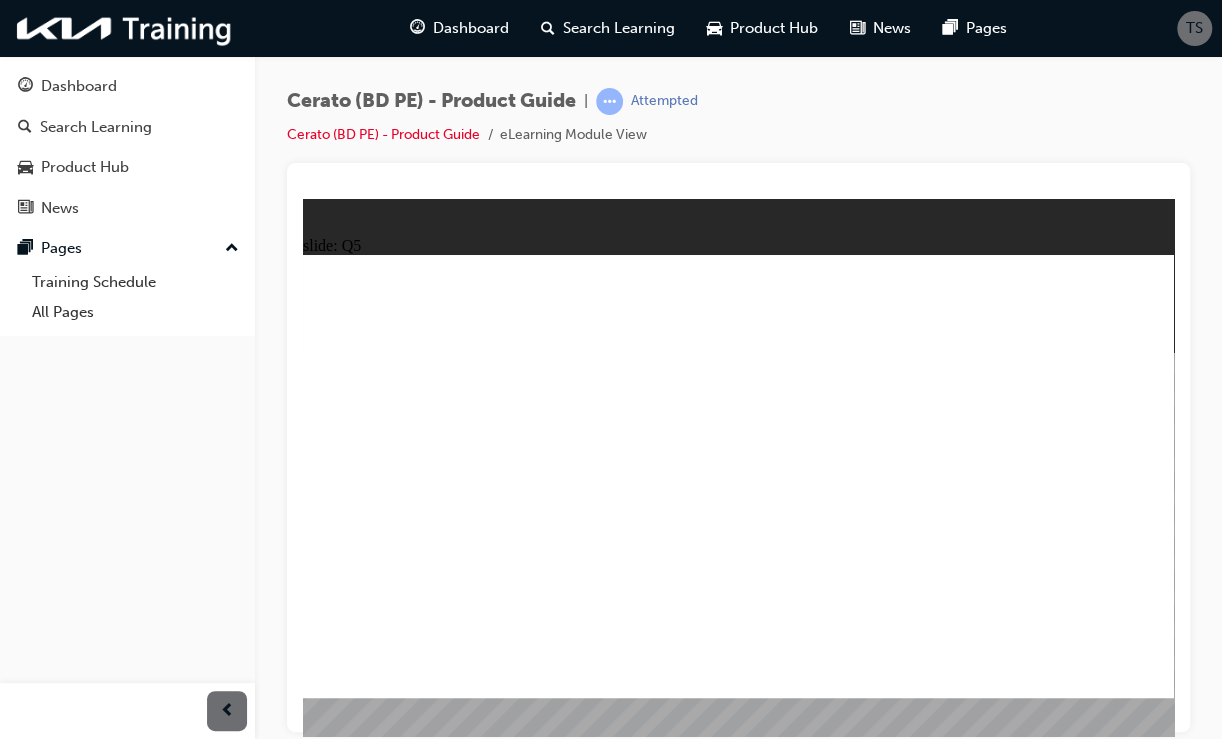 click 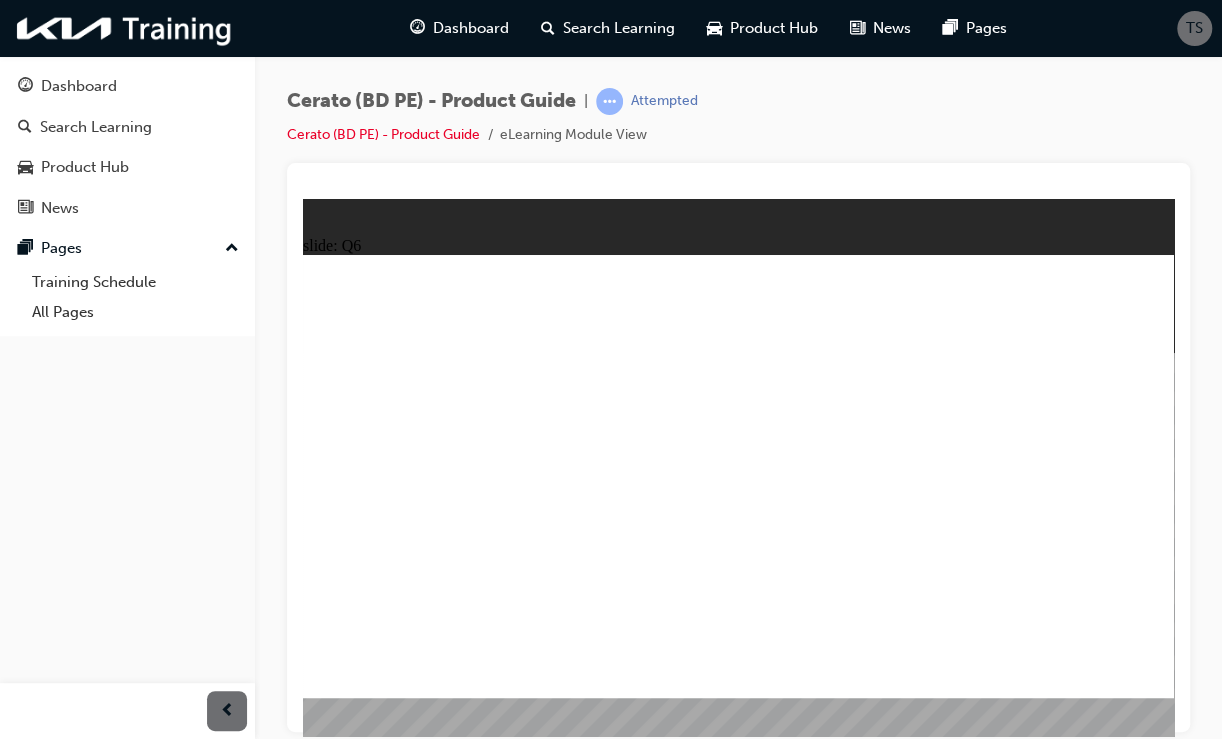 click 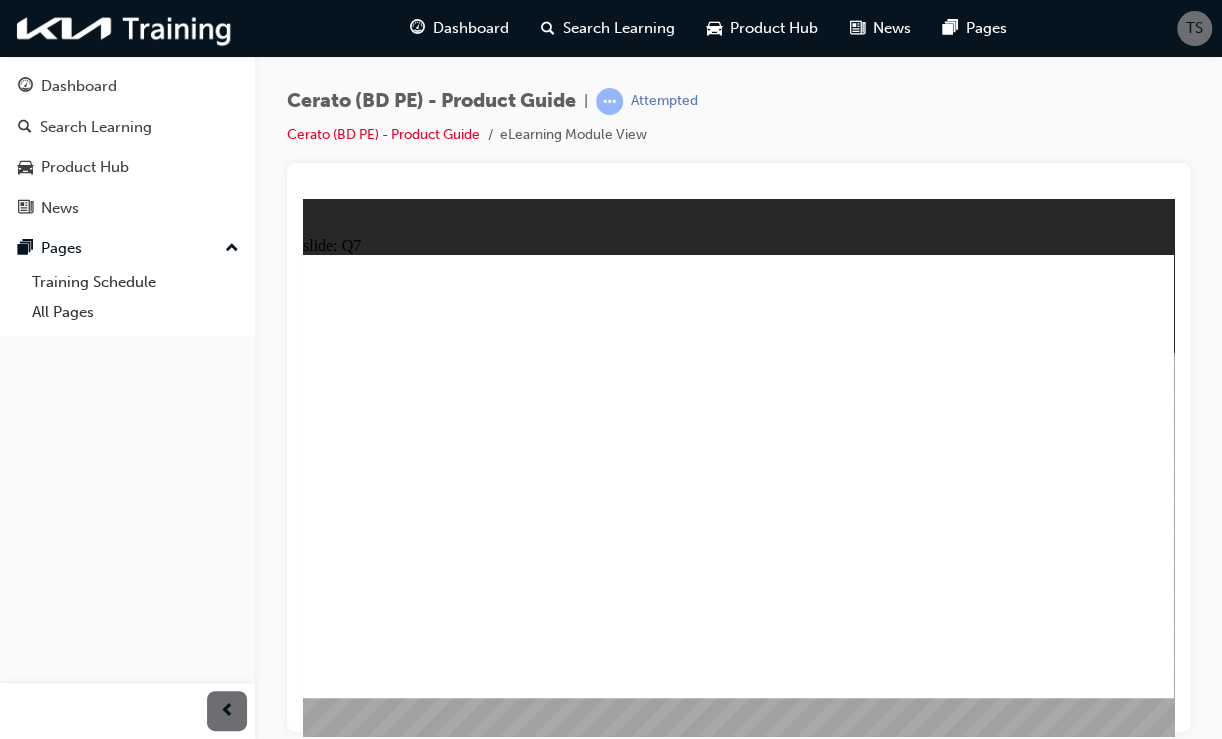 click 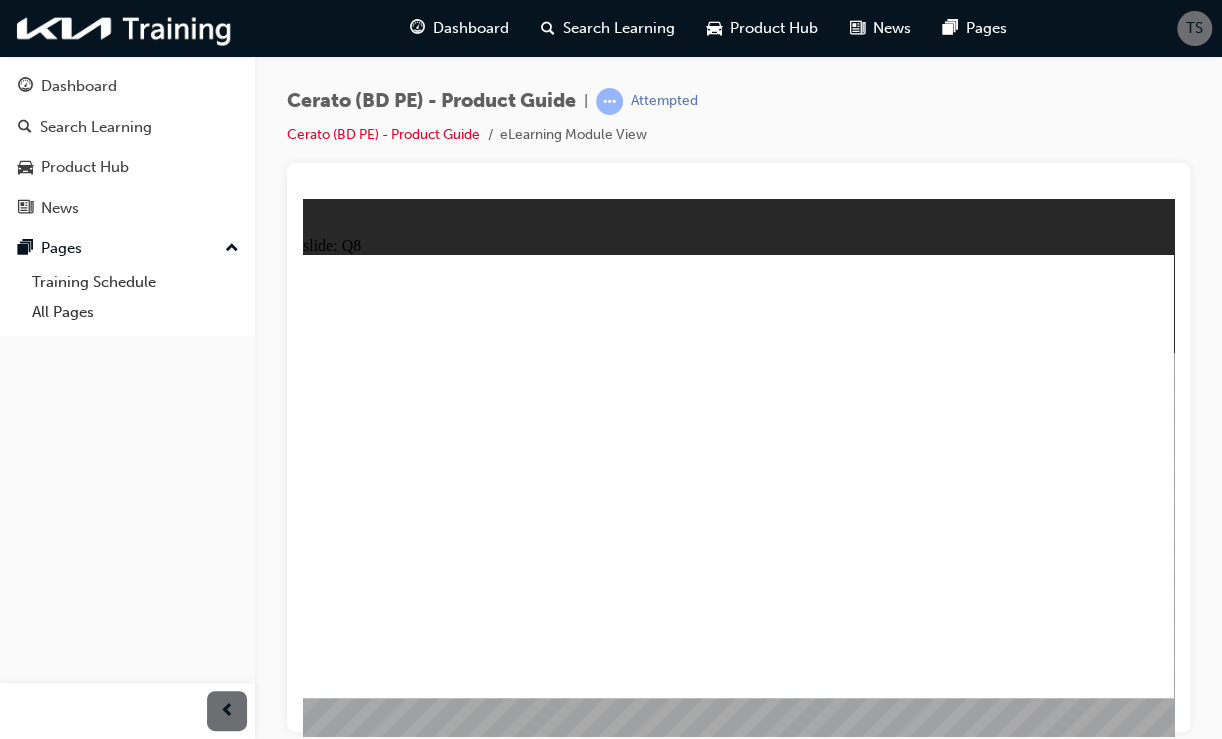 click 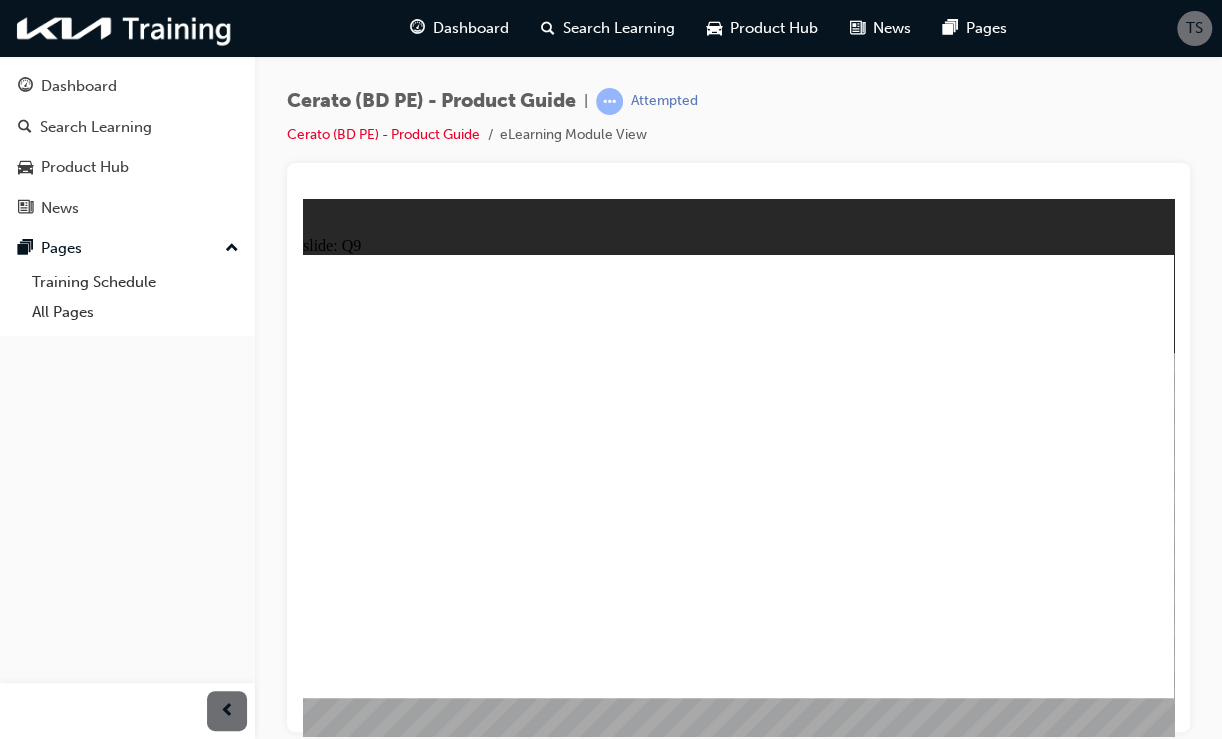 click 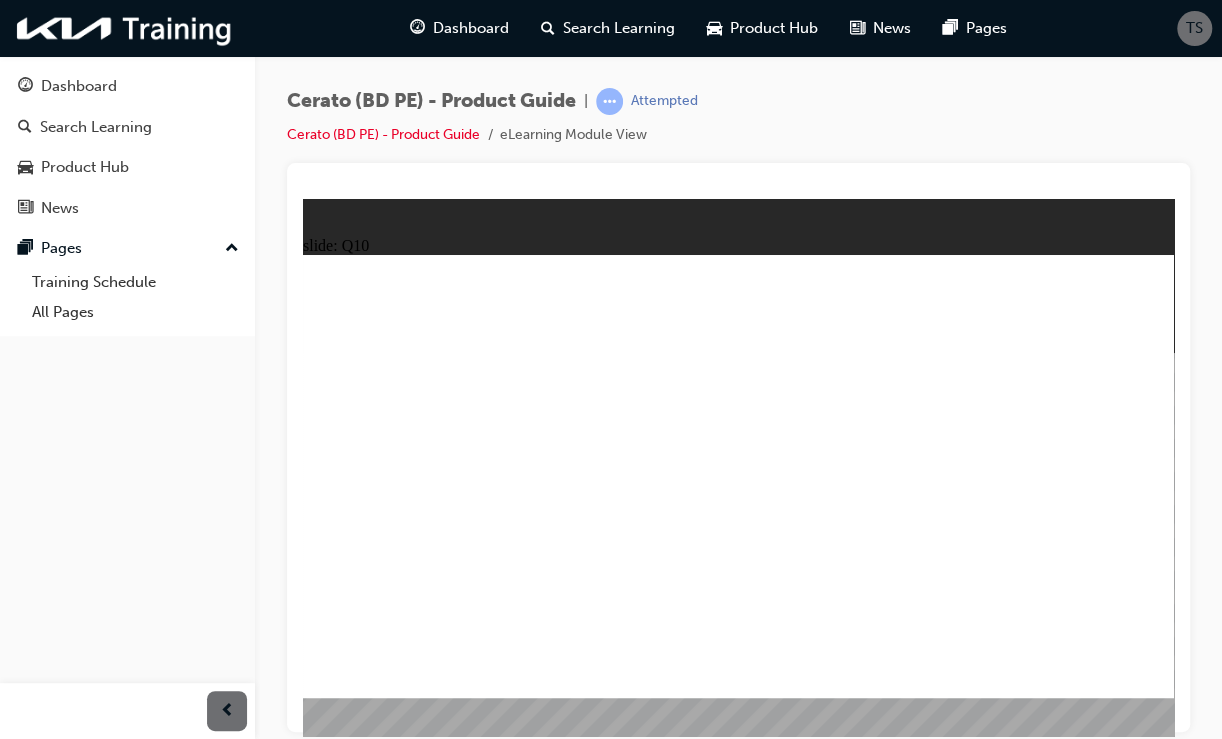 click 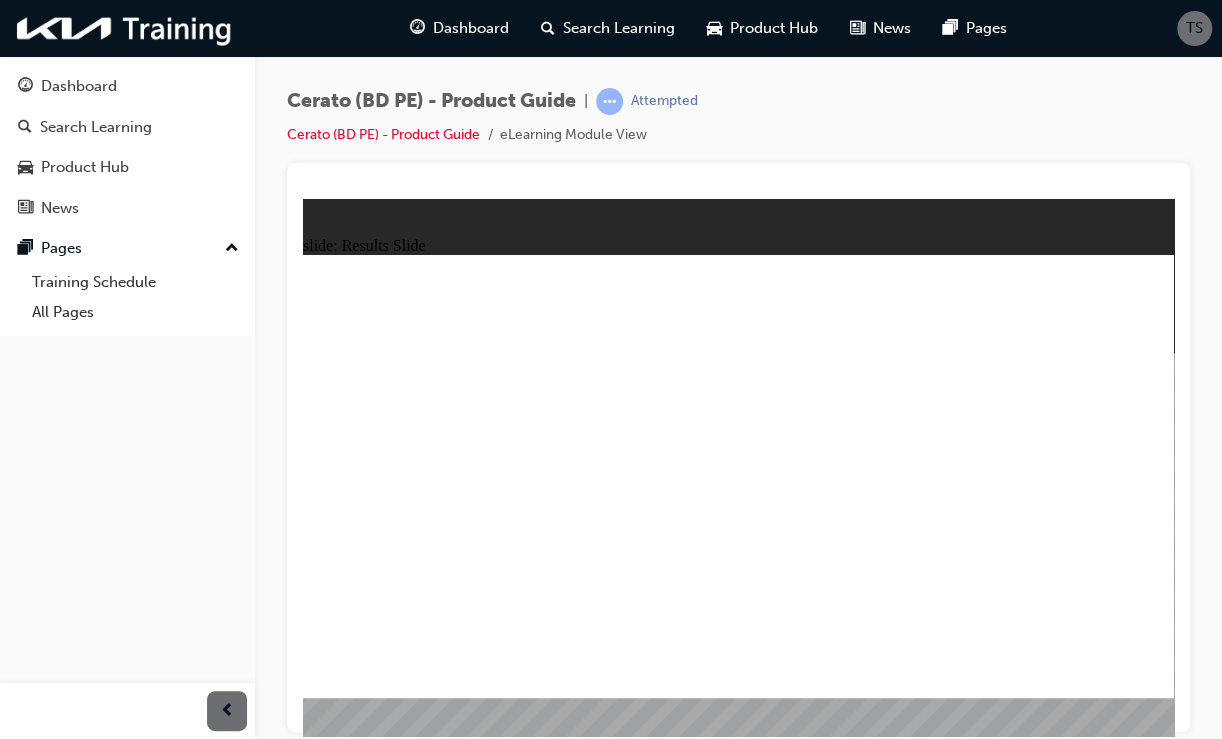 click 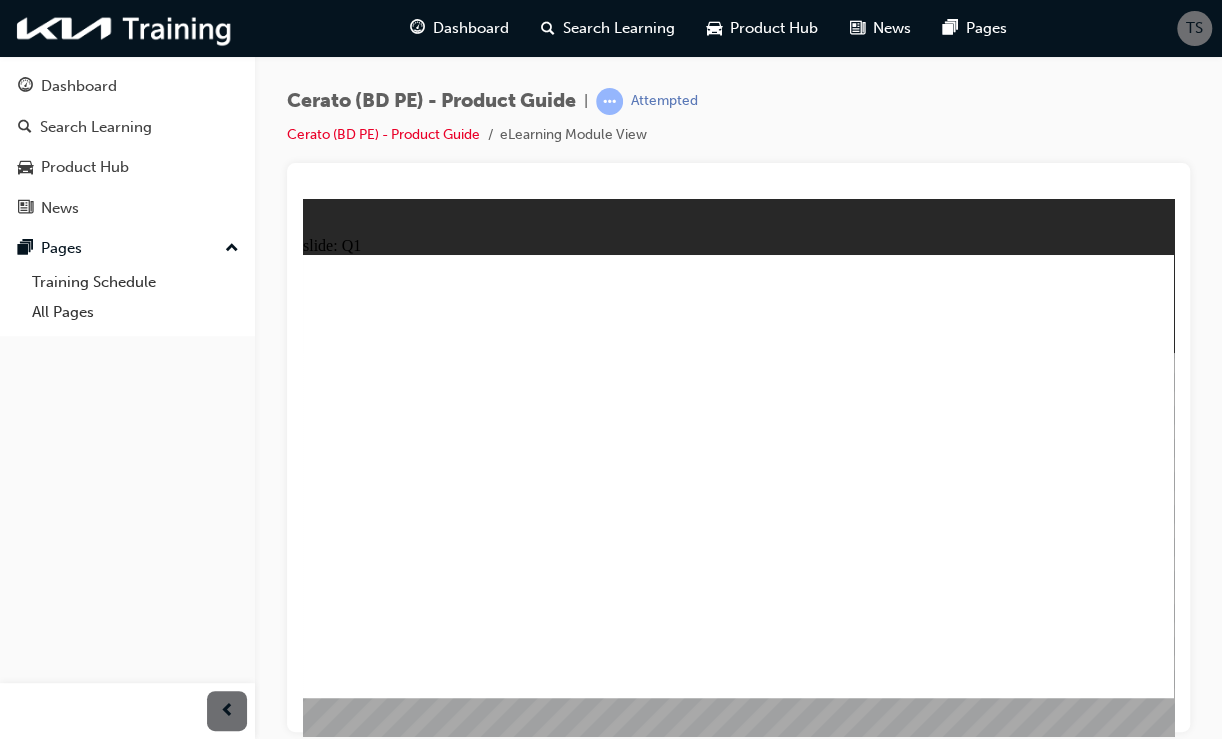 click 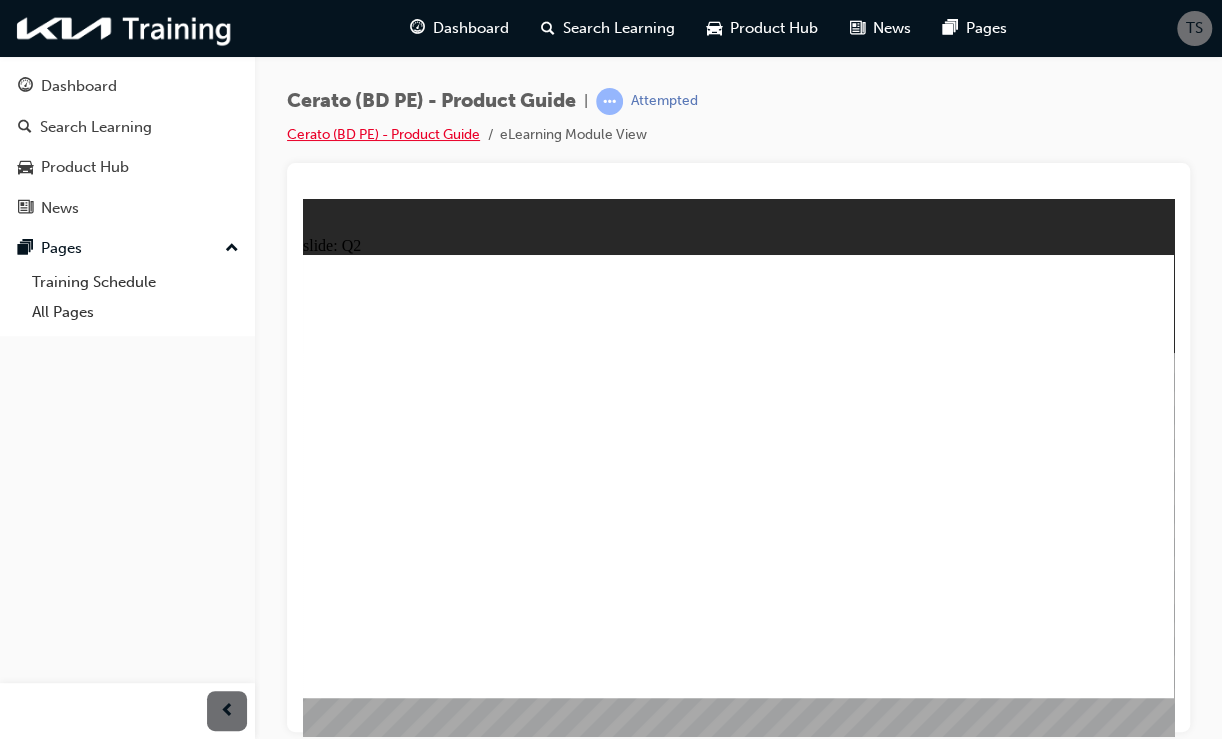 click on "Cerato (BD PE) - Product Guide" at bounding box center (383, 134) 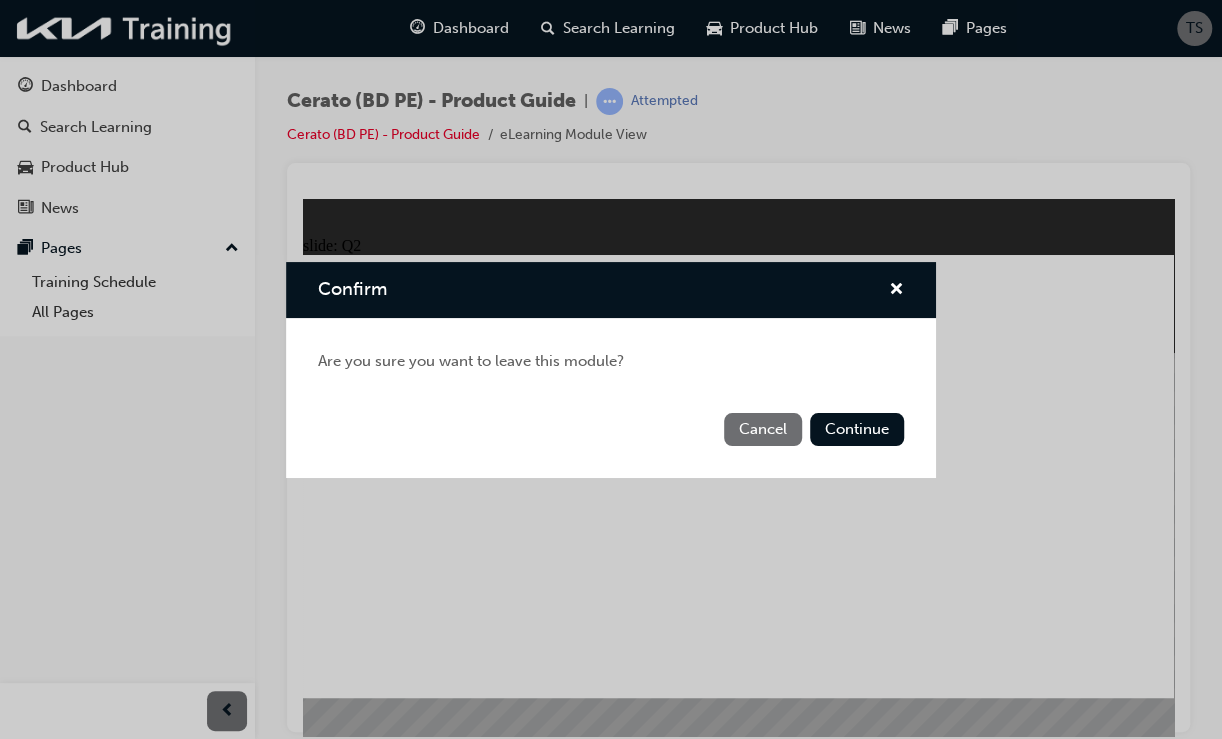 click on "Cancel" at bounding box center (763, 429) 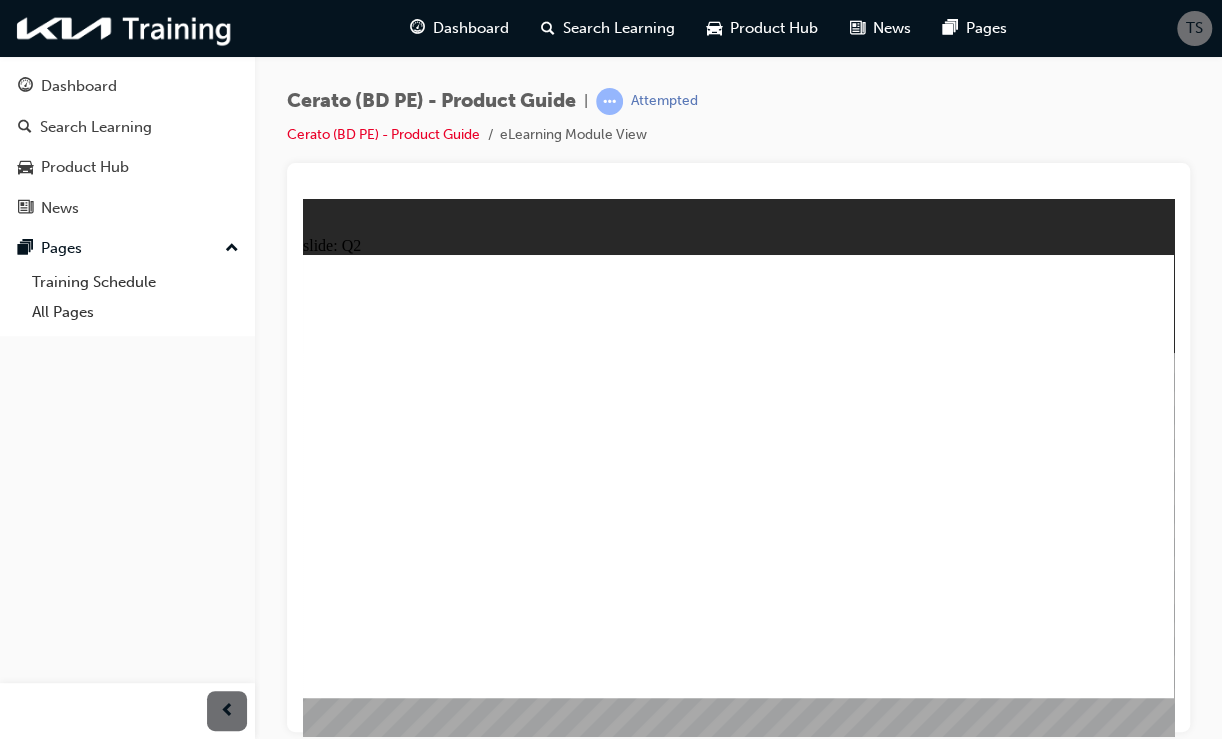 click 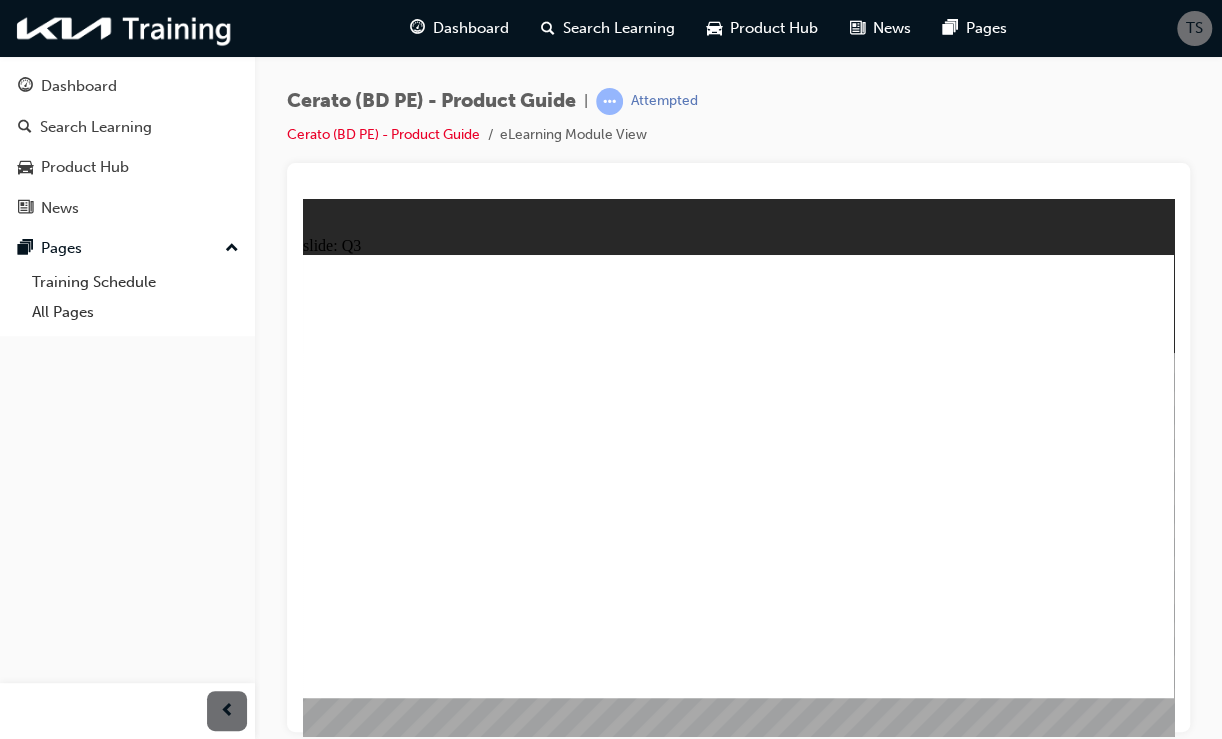 click 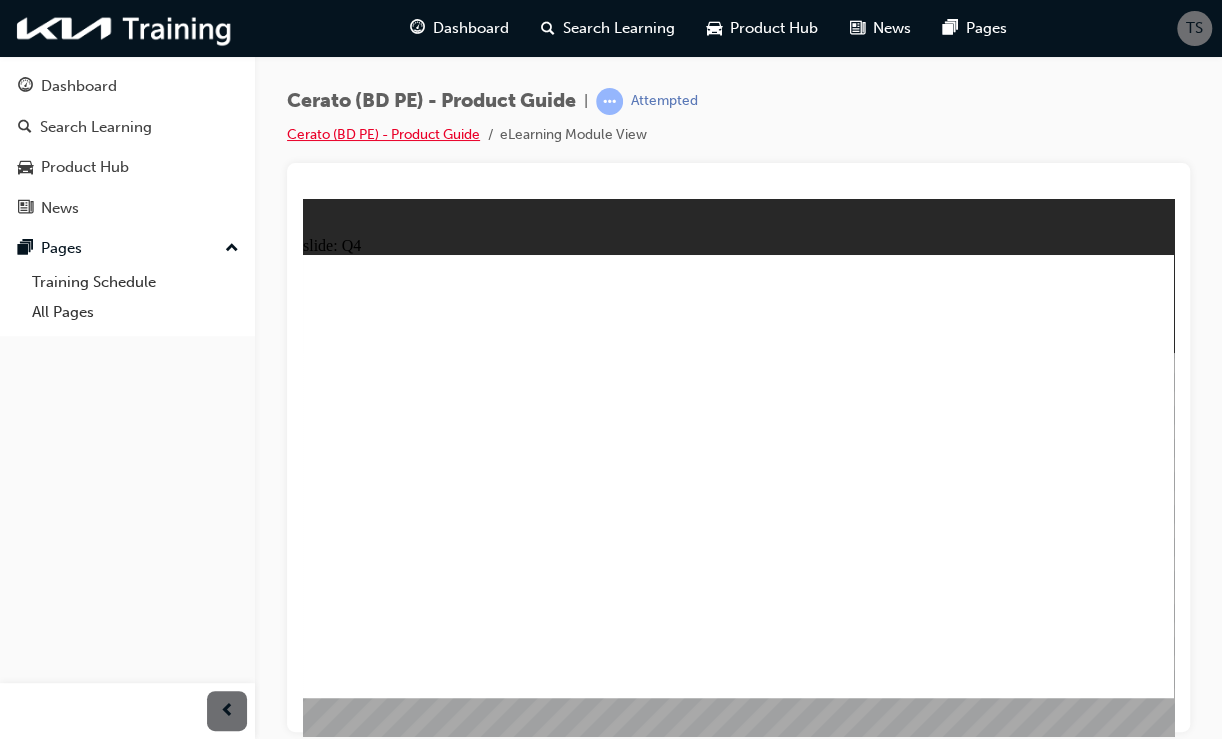 click on "Cerato (BD PE) - Product Guide" at bounding box center [383, 134] 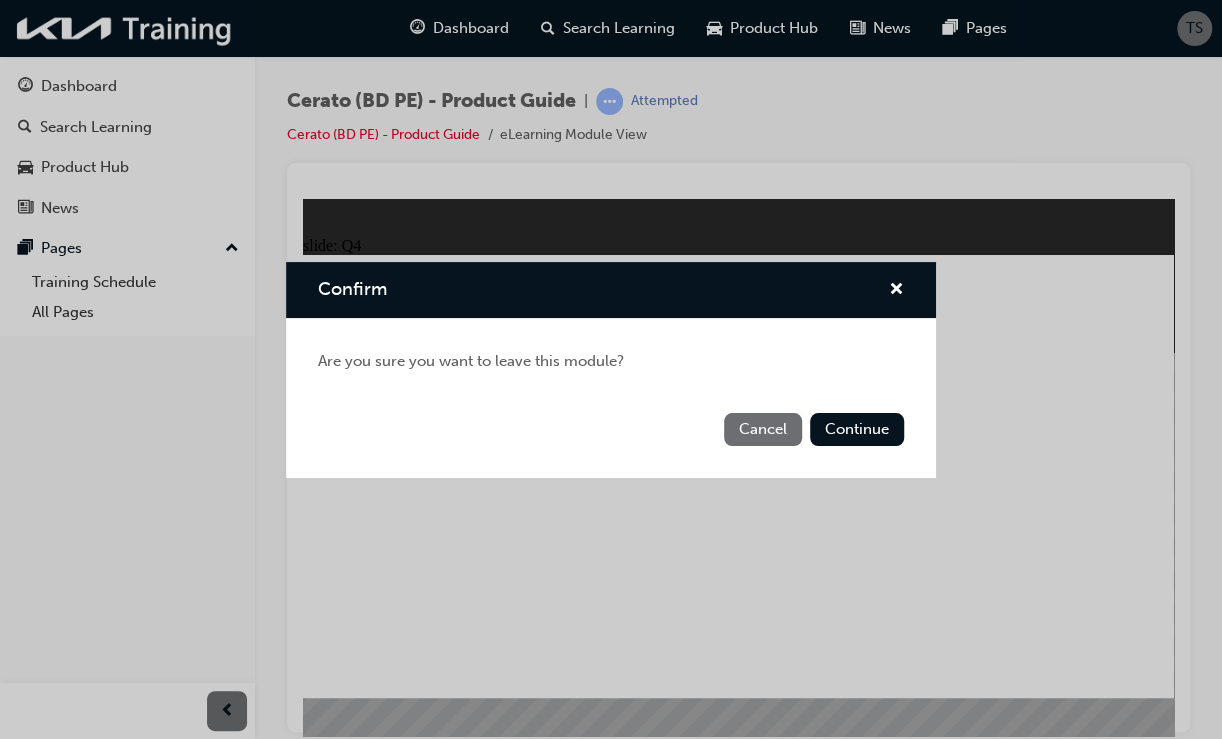 click on "Cancel" at bounding box center [763, 429] 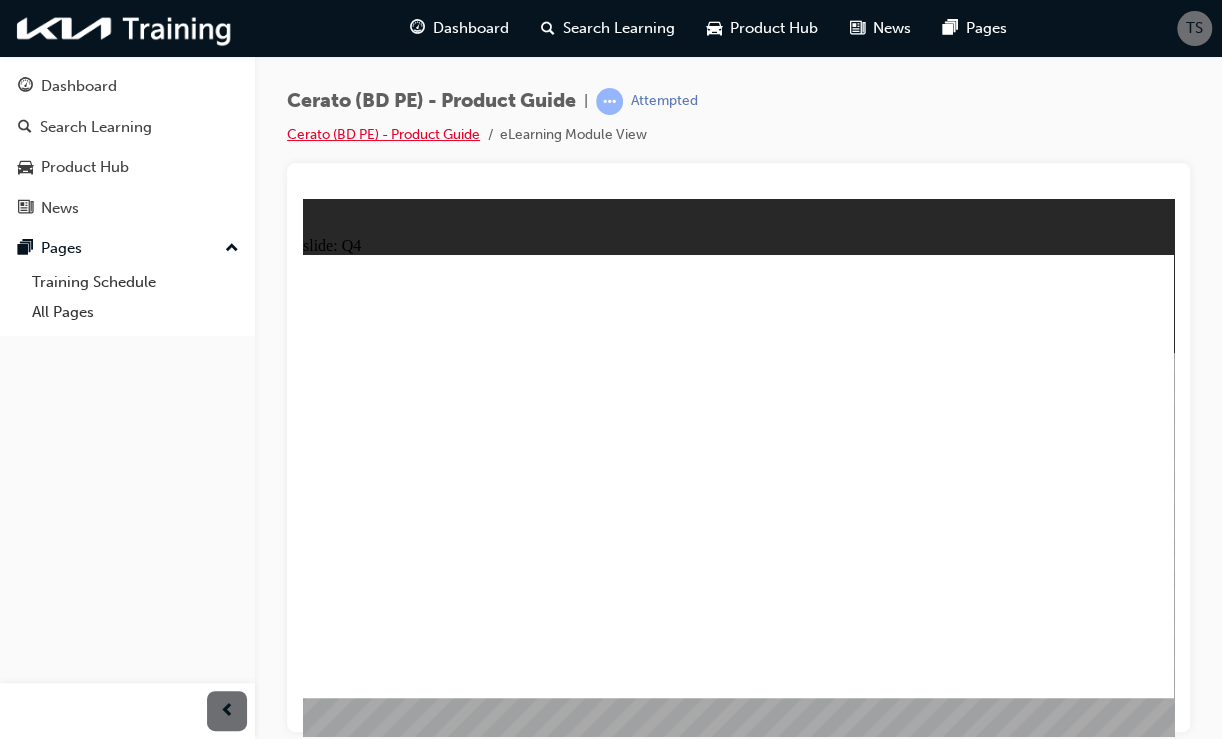 click on "Cerato (BD PE) - Product Guide" at bounding box center [383, 134] 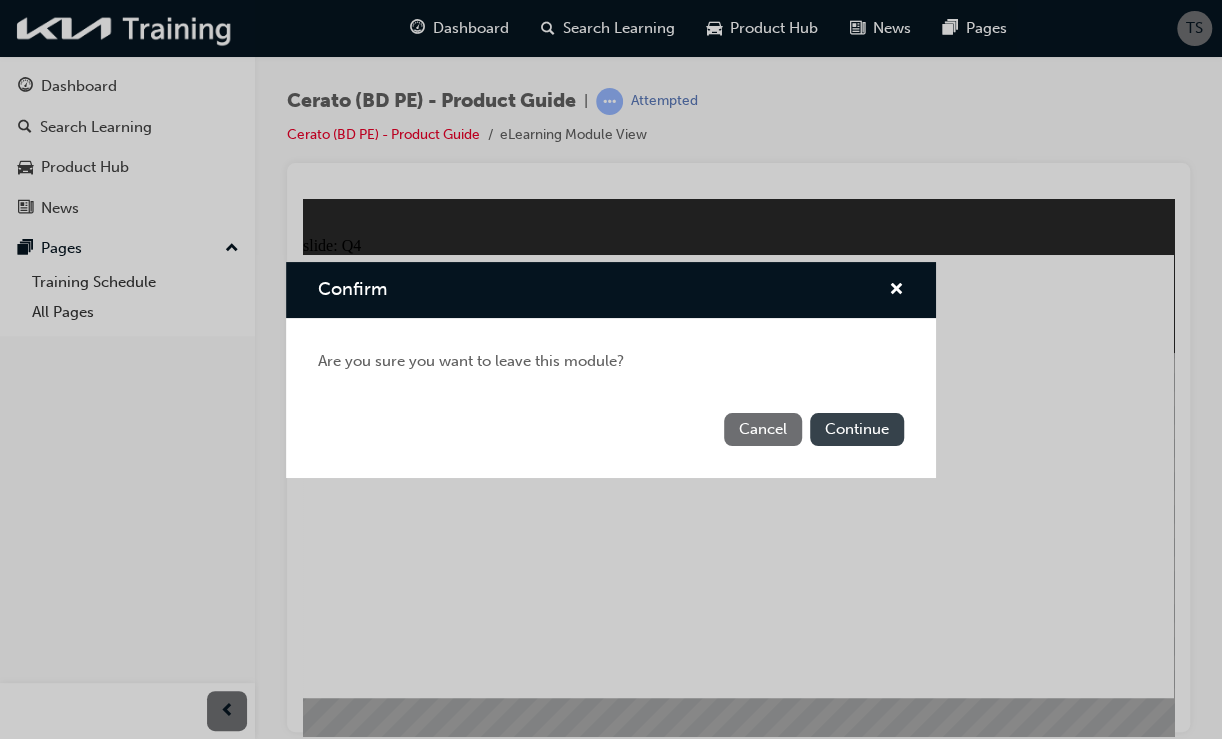 click on "Continue" at bounding box center [857, 429] 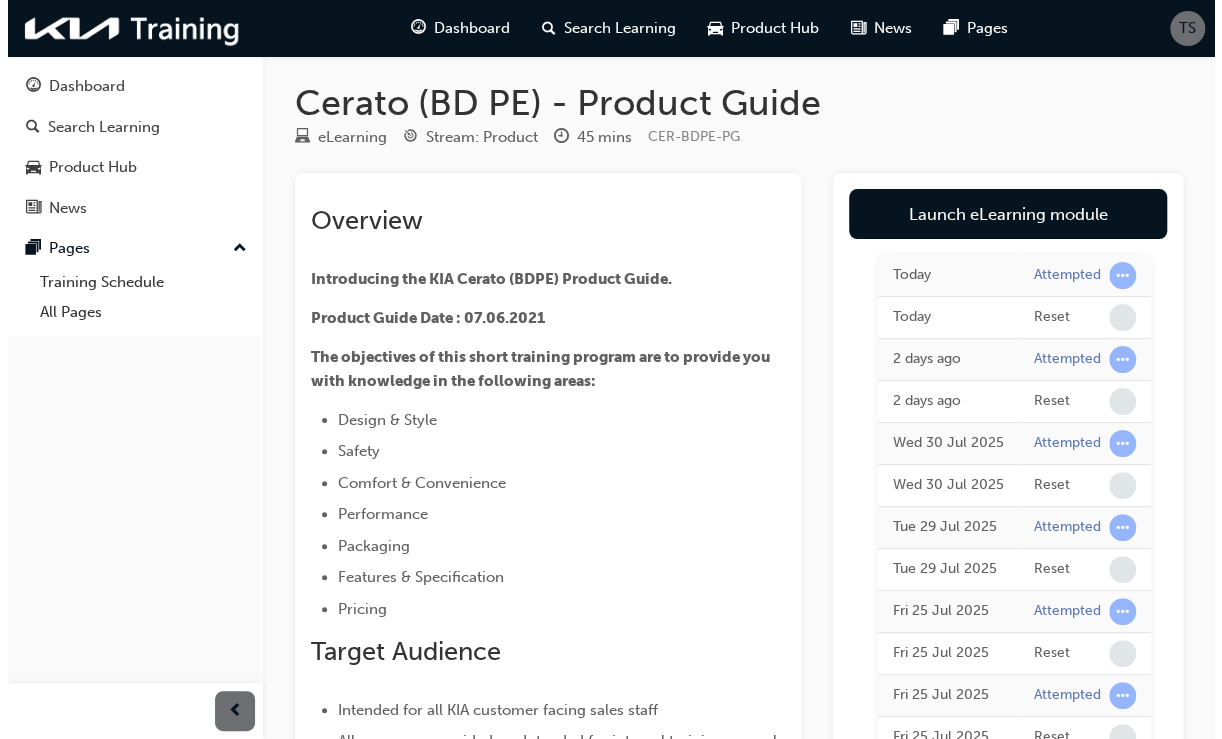 scroll, scrollTop: 0, scrollLeft: 0, axis: both 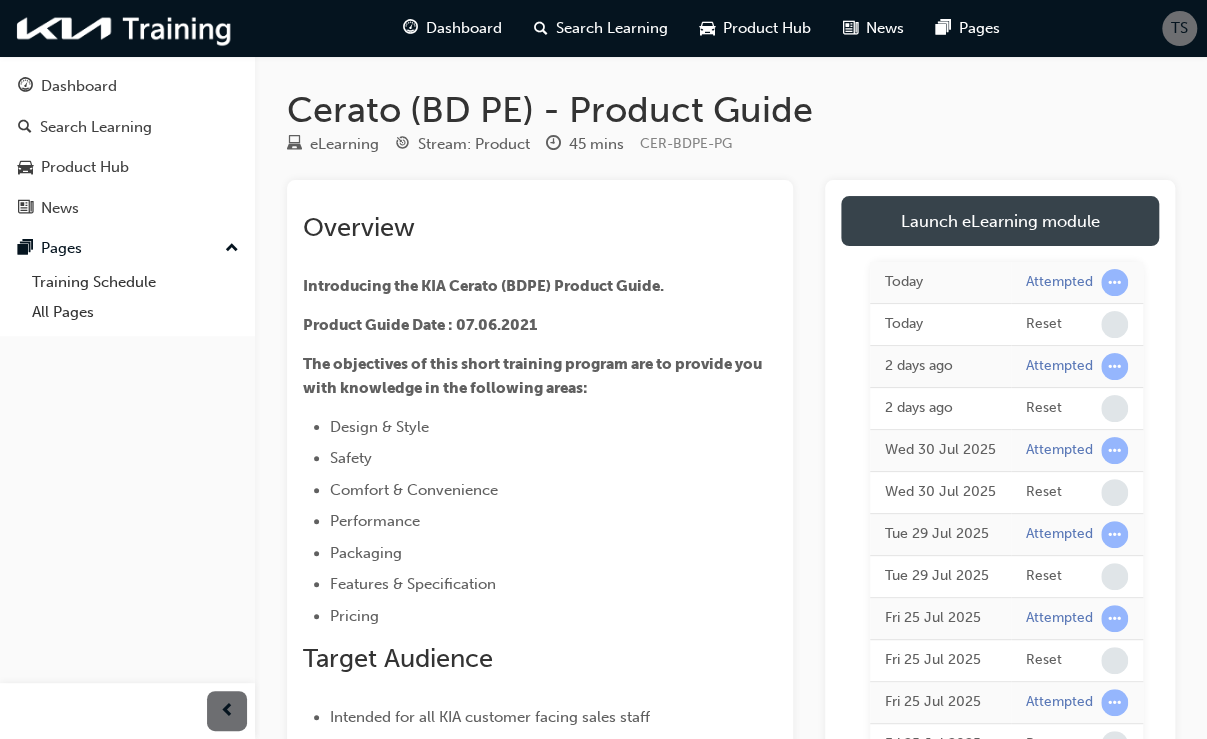 click on "Launch eLearning module" at bounding box center (1000, 221) 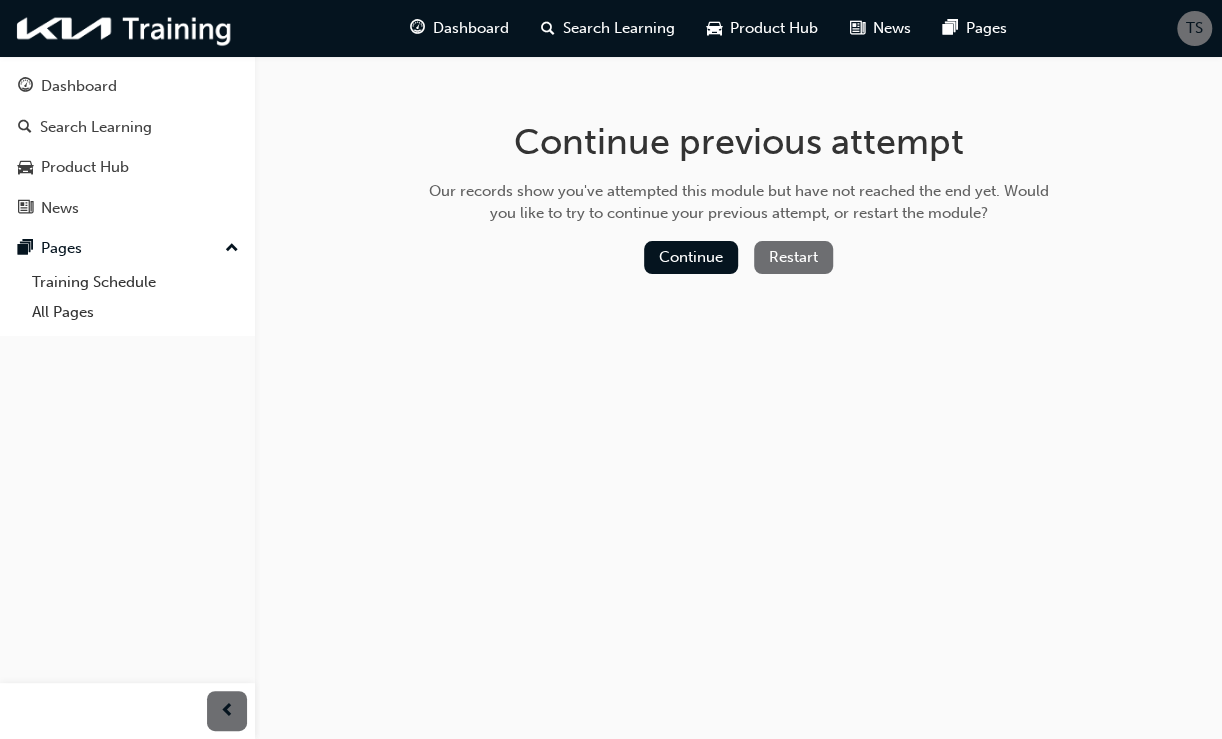 click on "Restart" at bounding box center (793, 257) 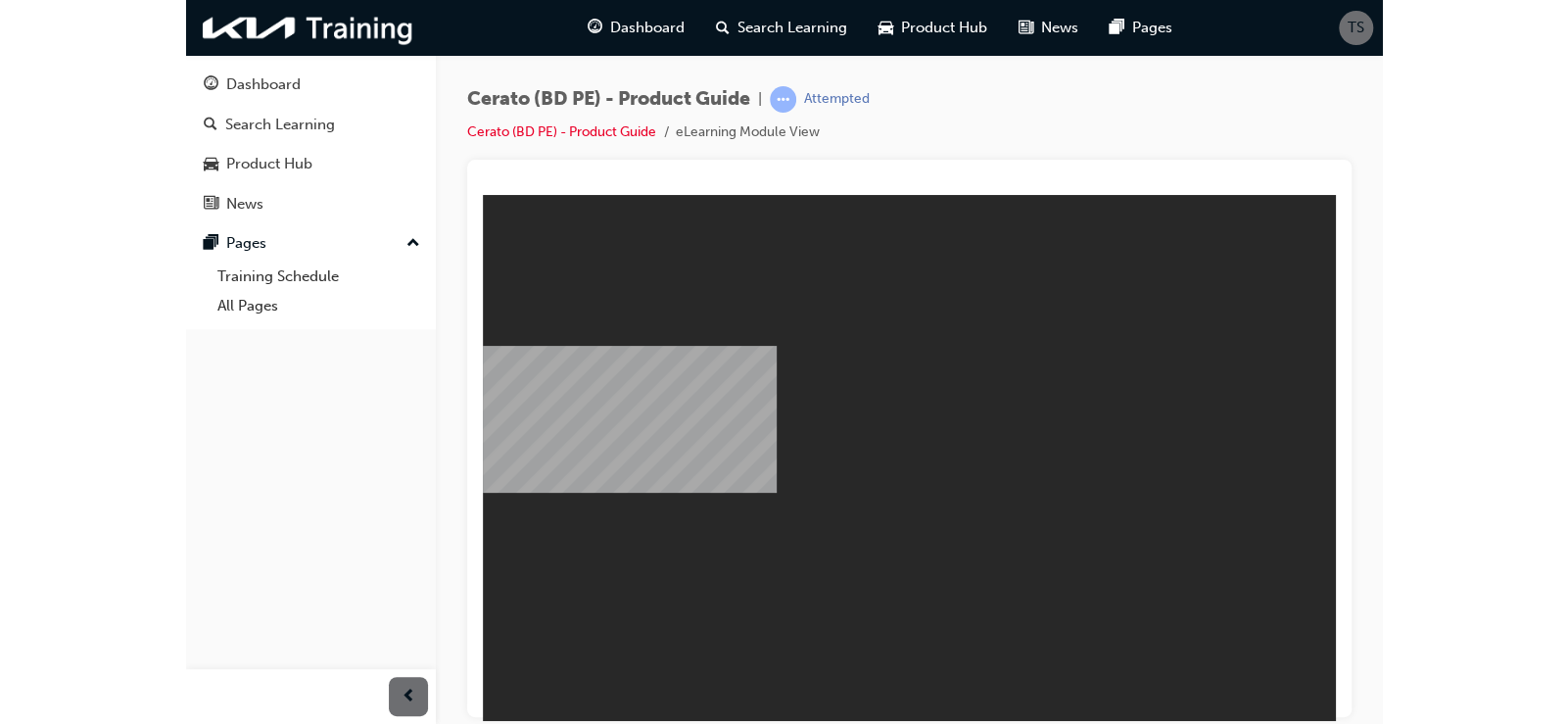 scroll, scrollTop: 0, scrollLeft: 0, axis: both 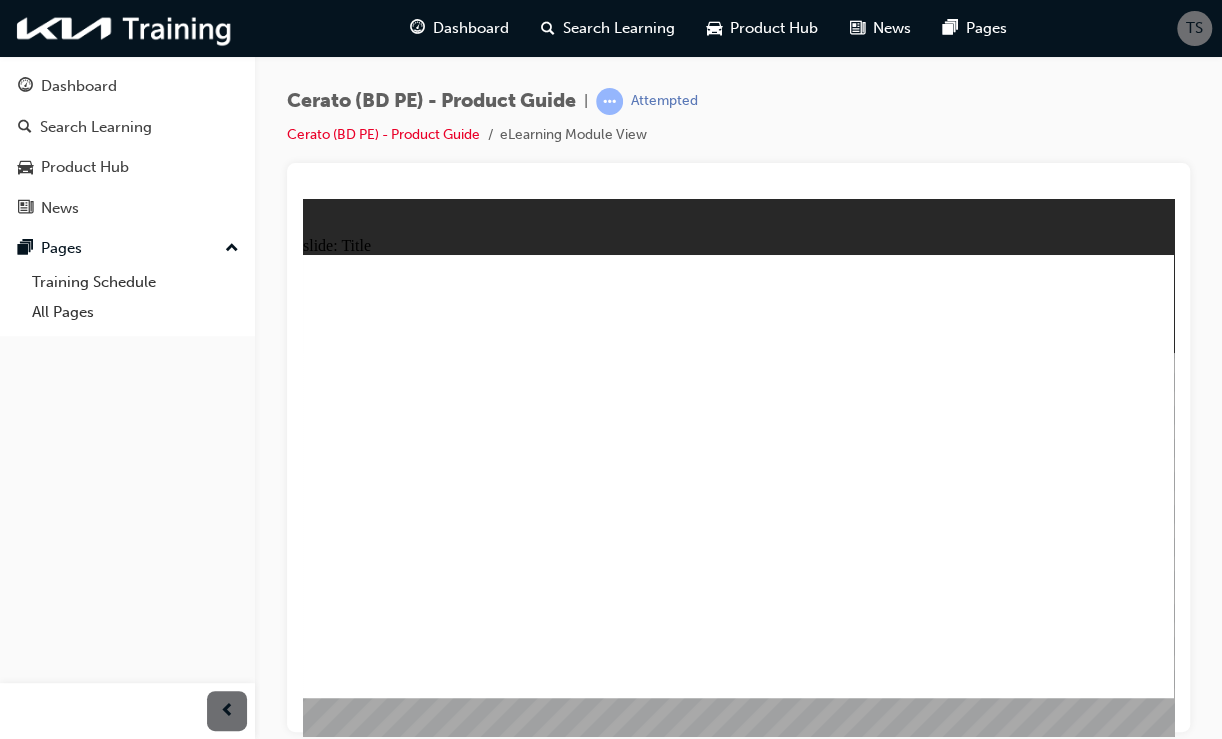 click 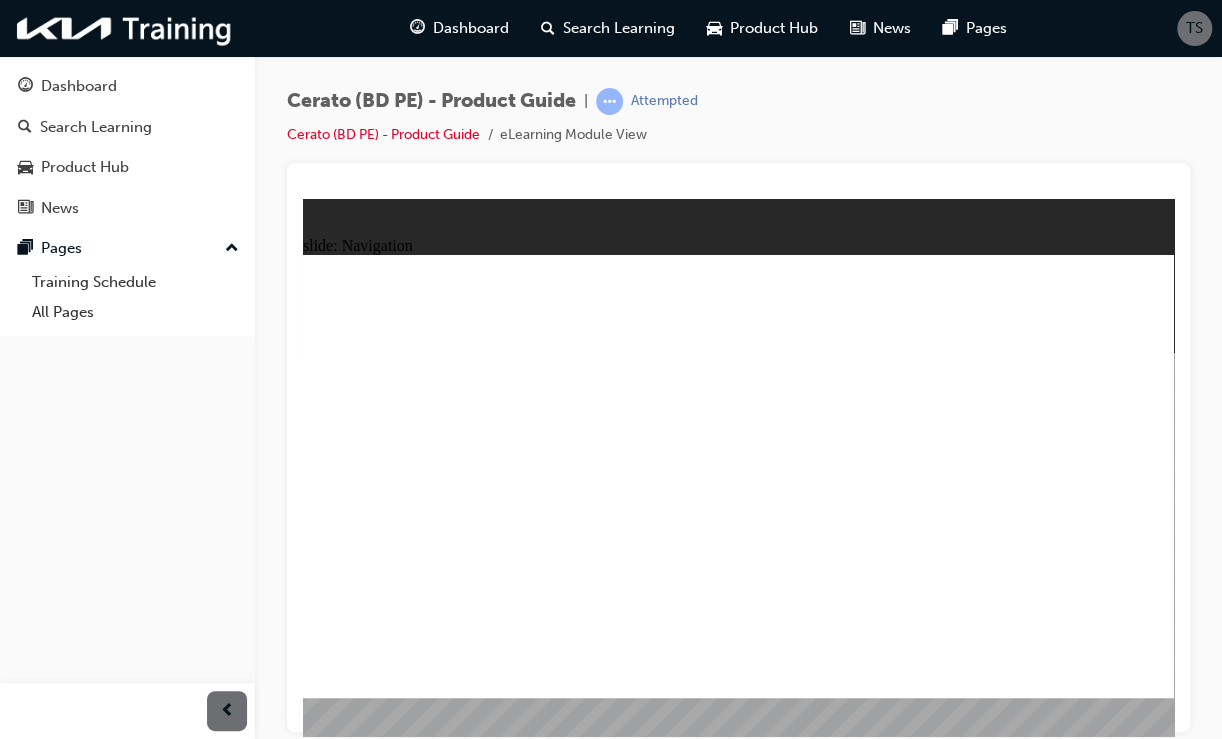 click 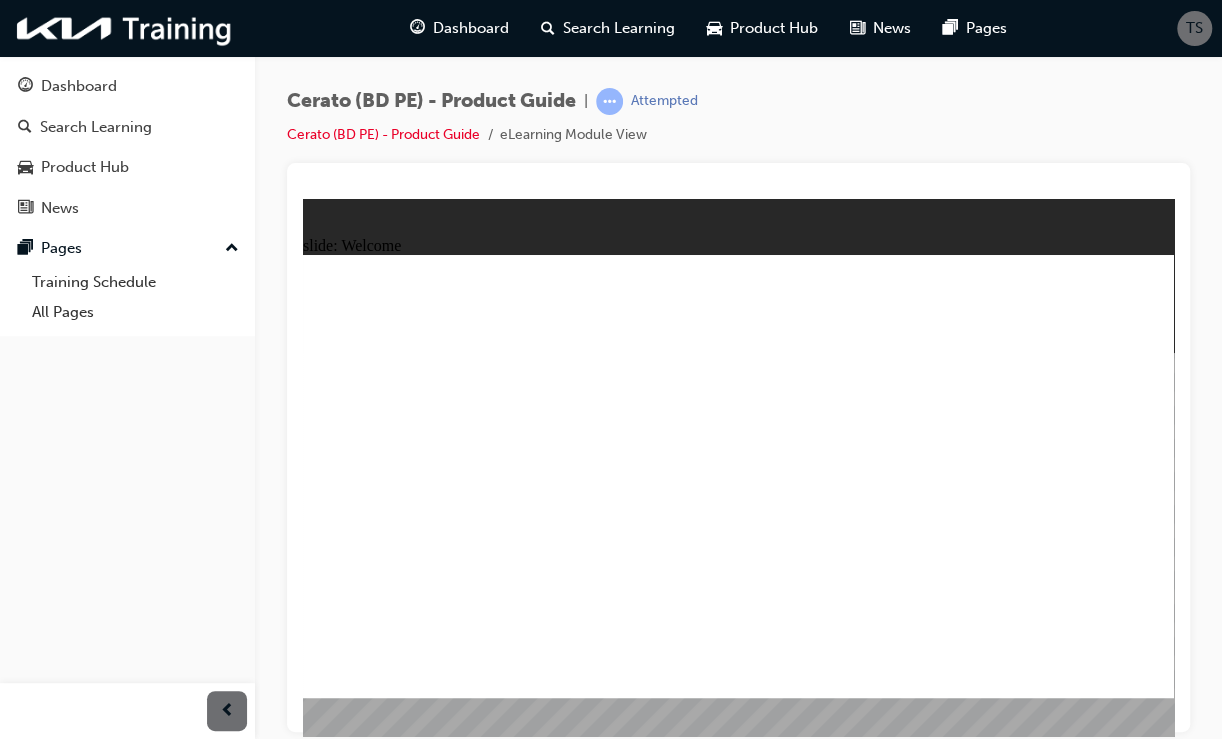 click 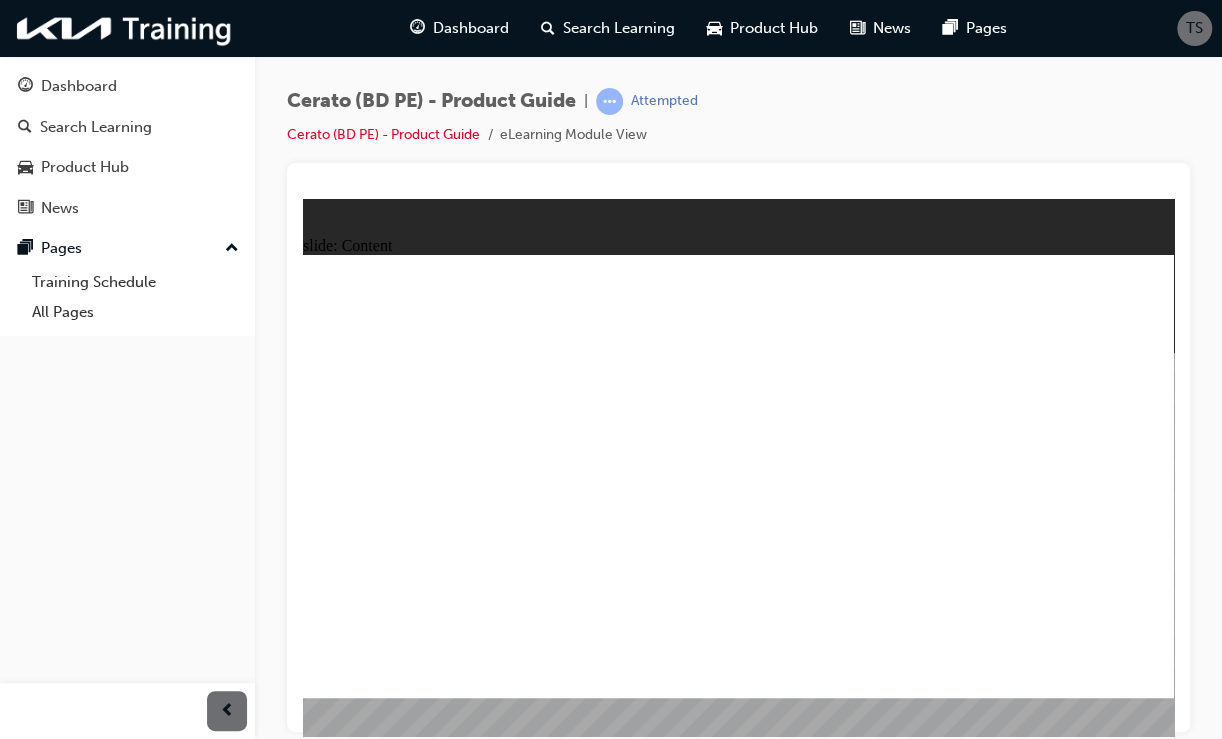 click 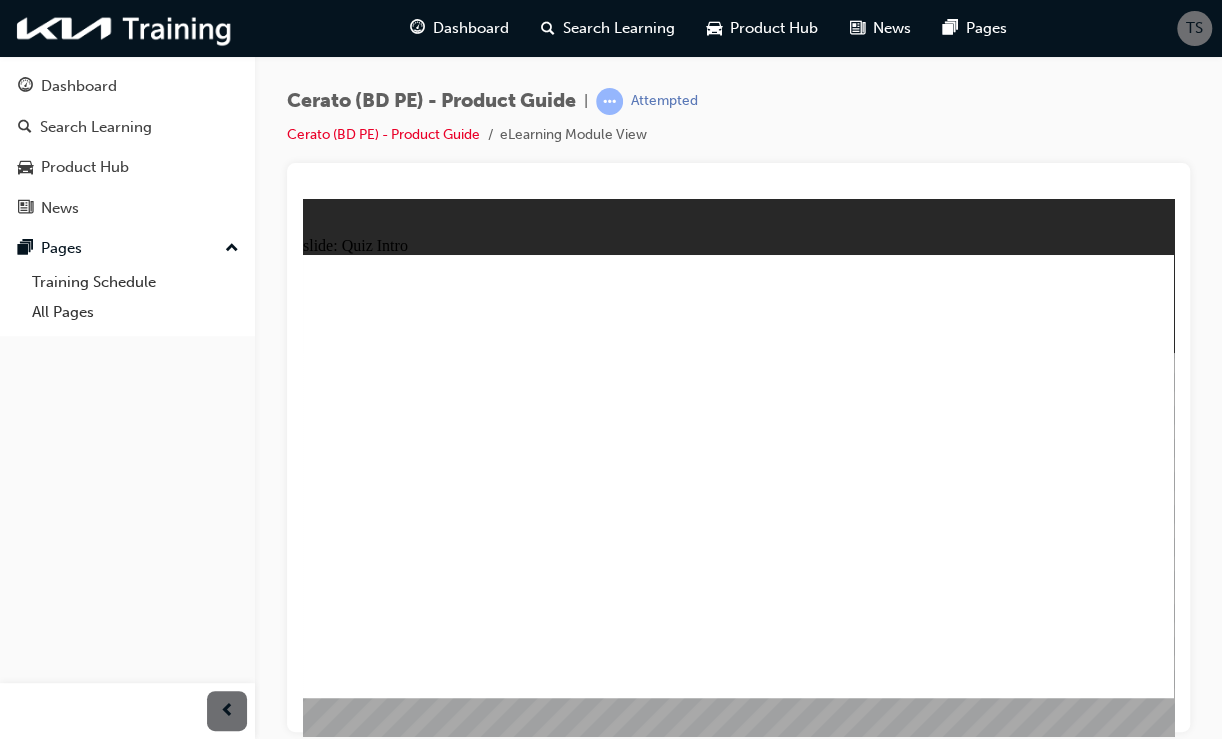 click 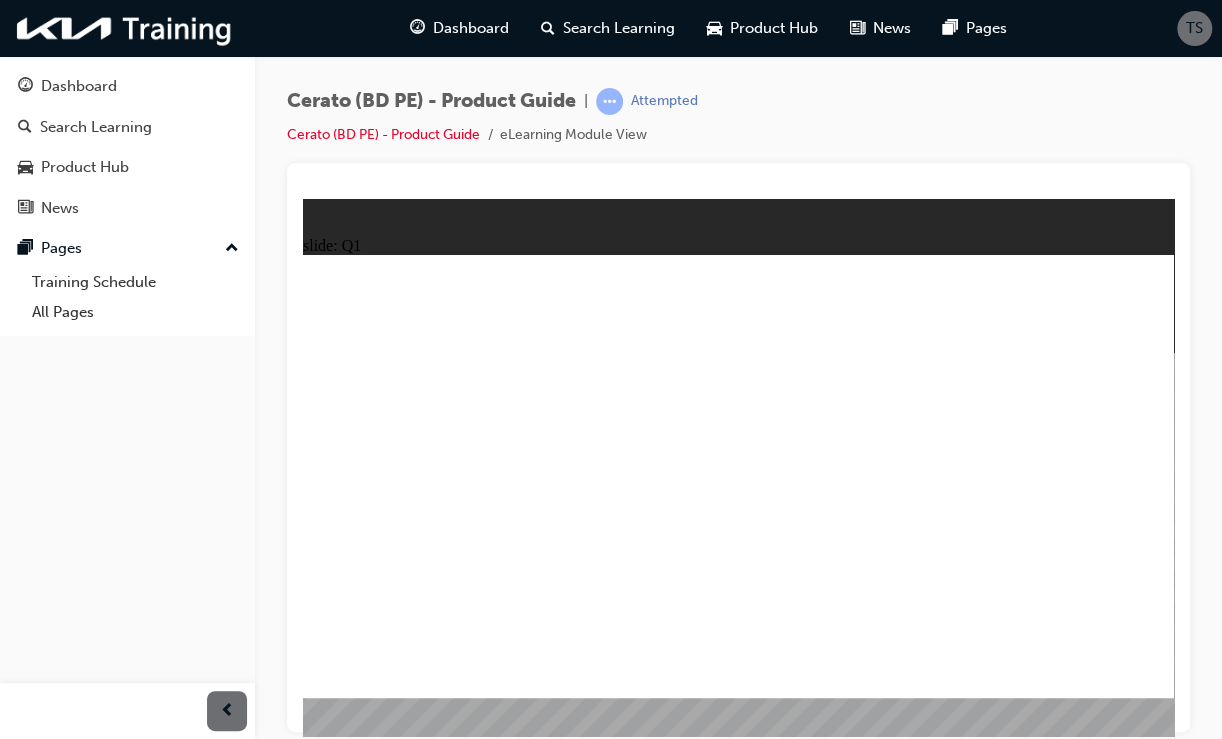 click 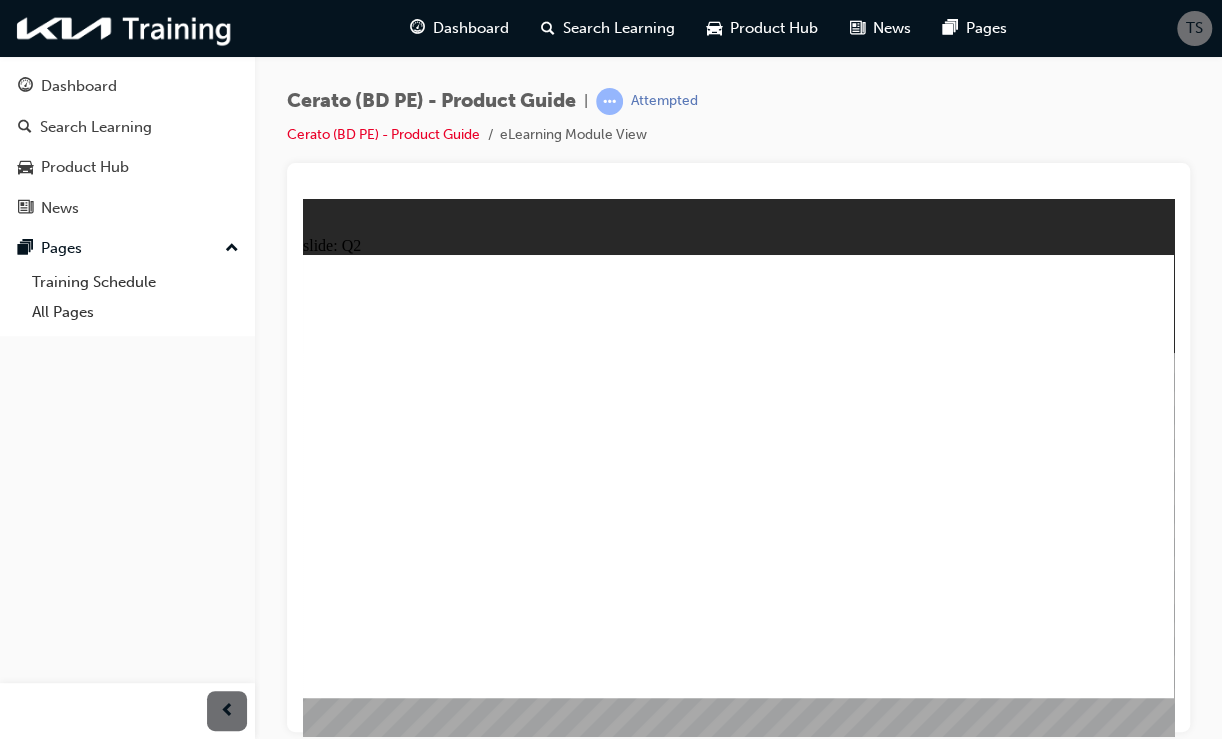 click 